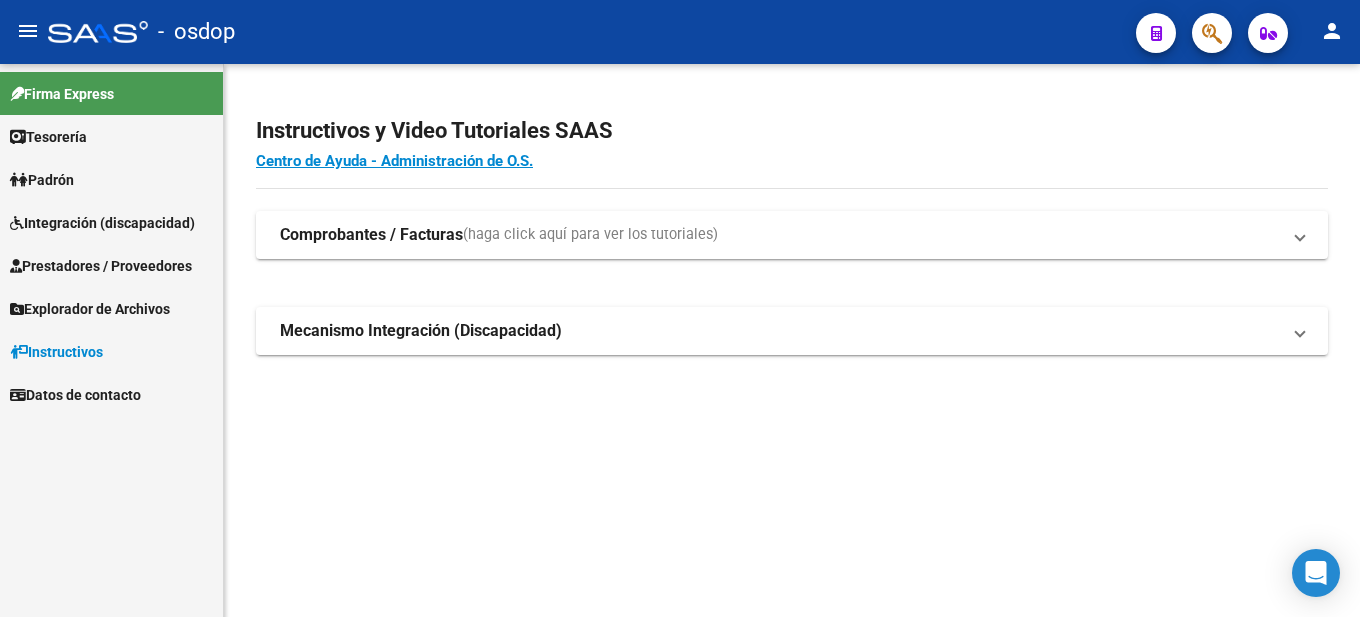 scroll, scrollTop: 0, scrollLeft: 0, axis: both 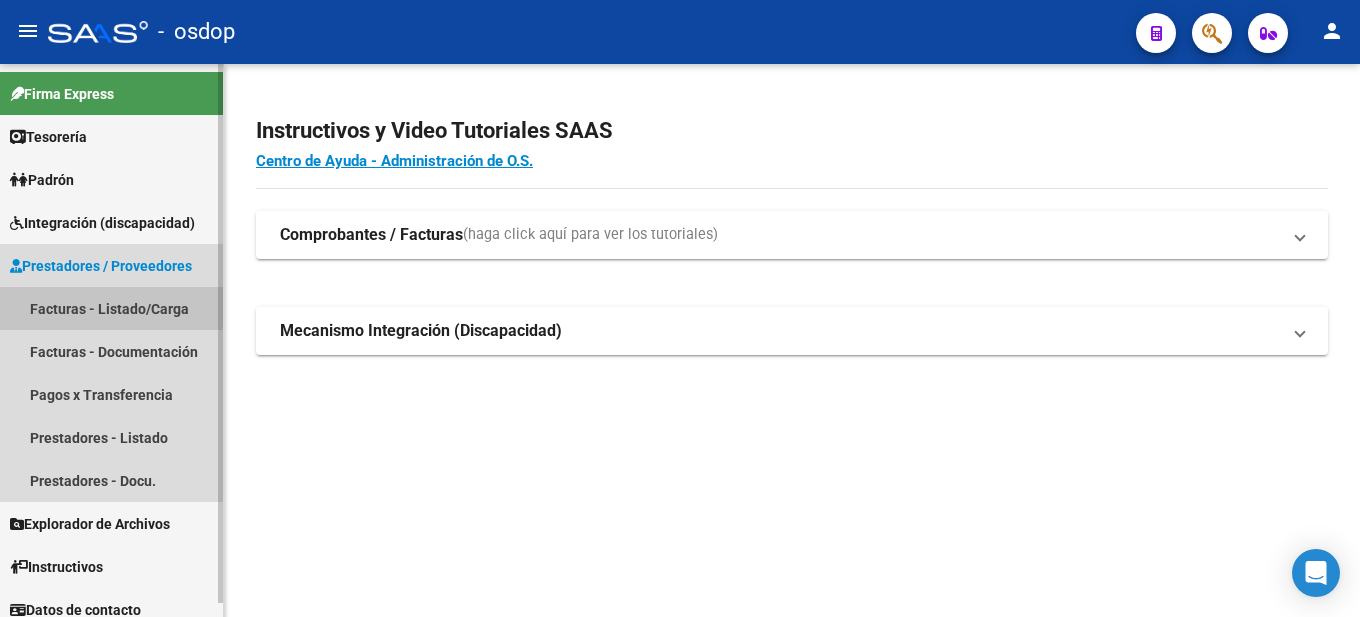 click on "Facturas - Listado/Carga" at bounding box center (111, 308) 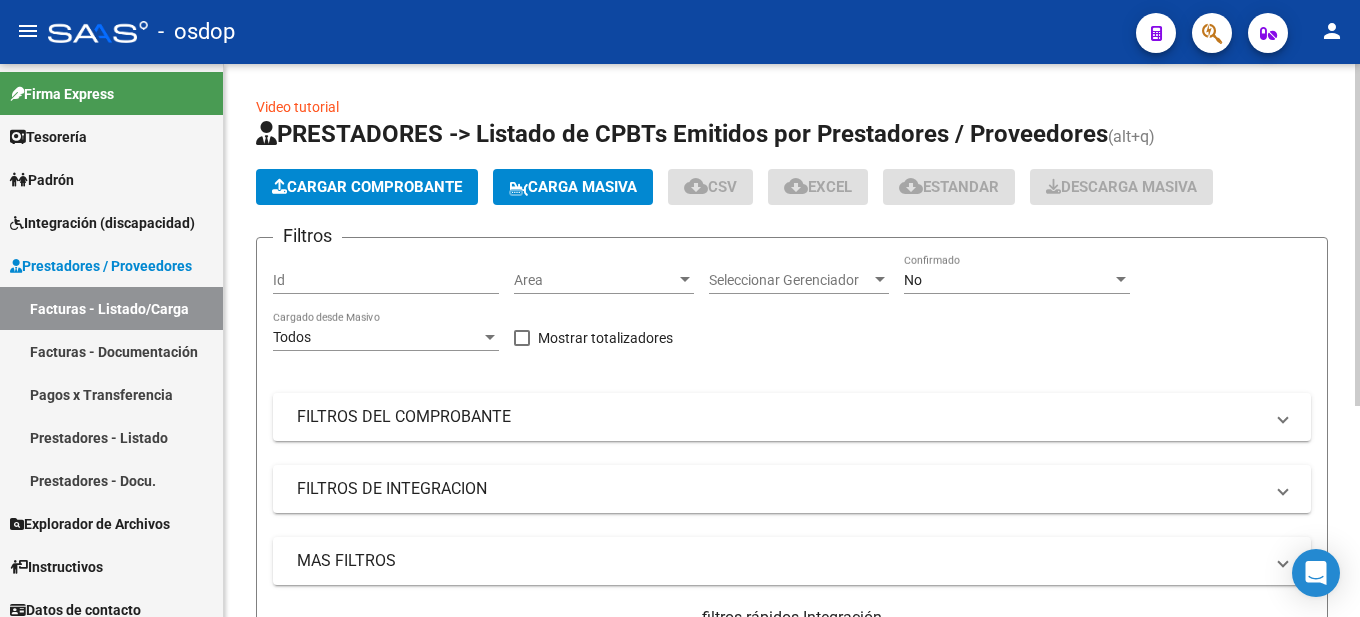 click on "Cargar Comprobante" 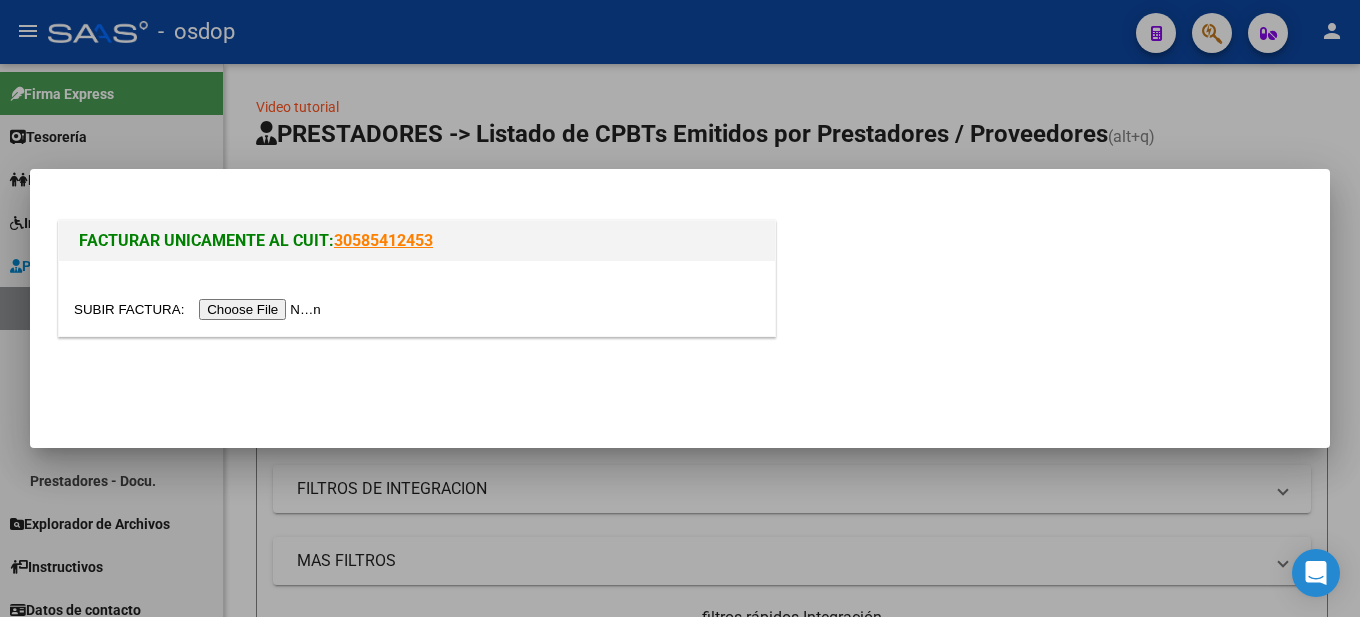 click at bounding box center [200, 309] 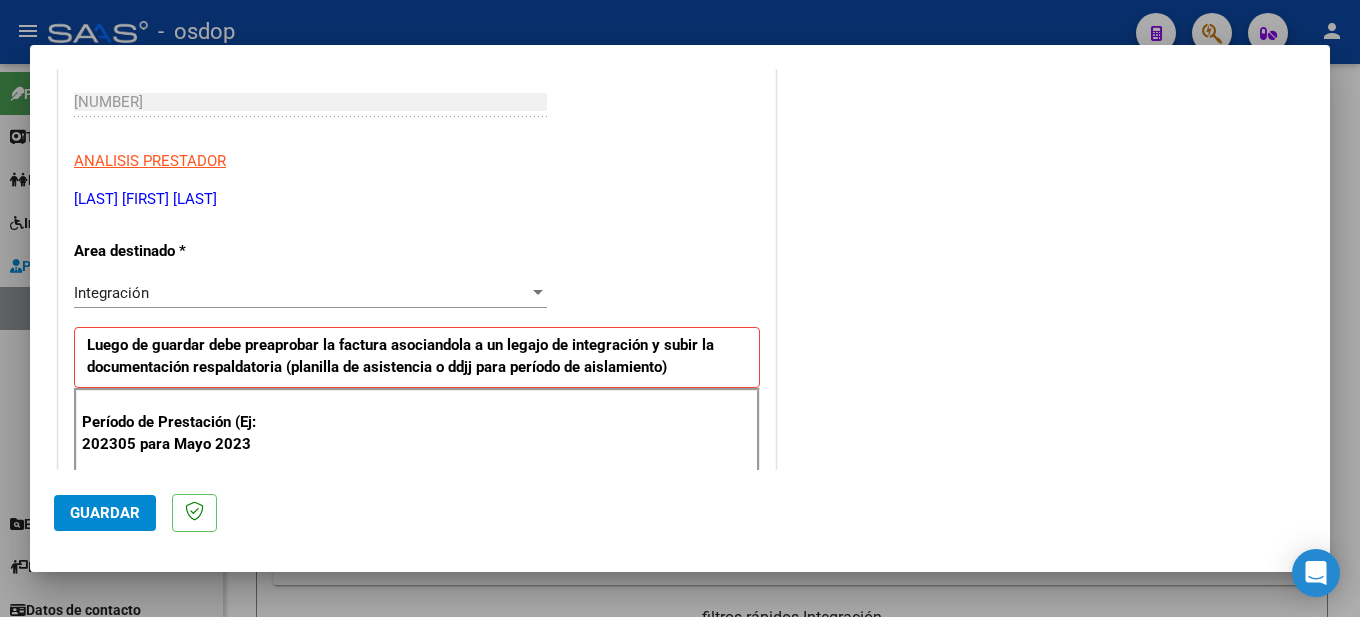 scroll, scrollTop: 600, scrollLeft: 0, axis: vertical 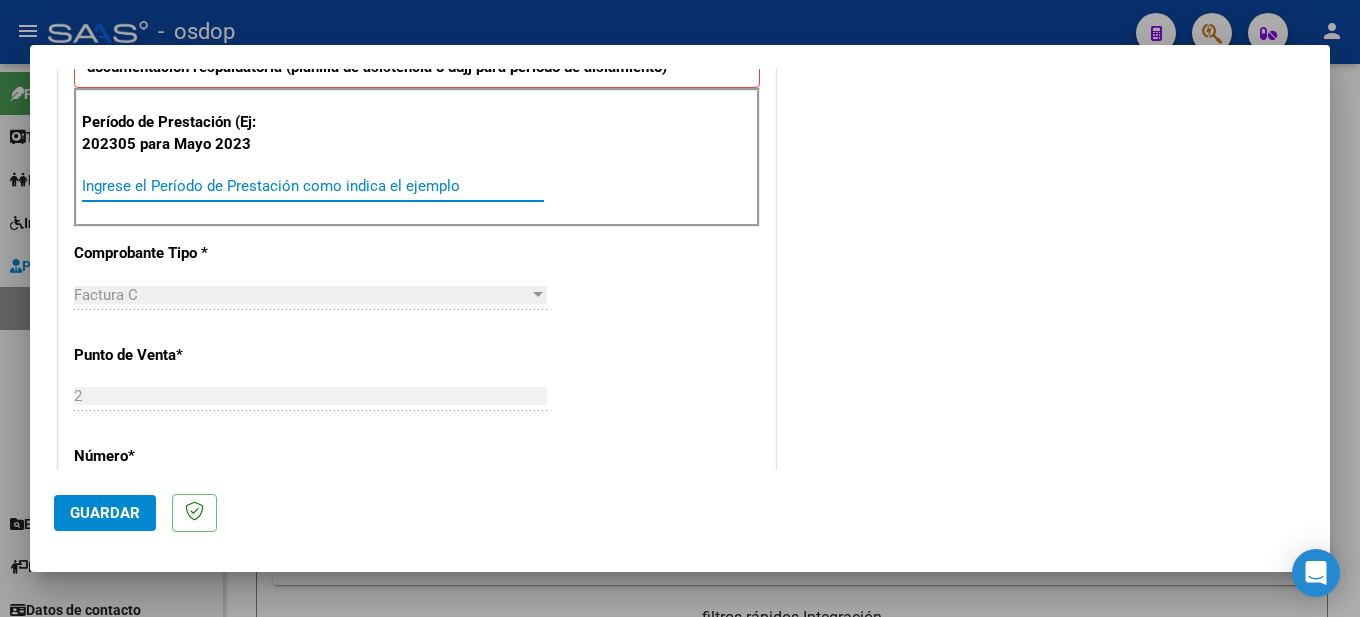 click on "Ingrese el Período de Prestación como indica el ejemplo" at bounding box center (313, 186) 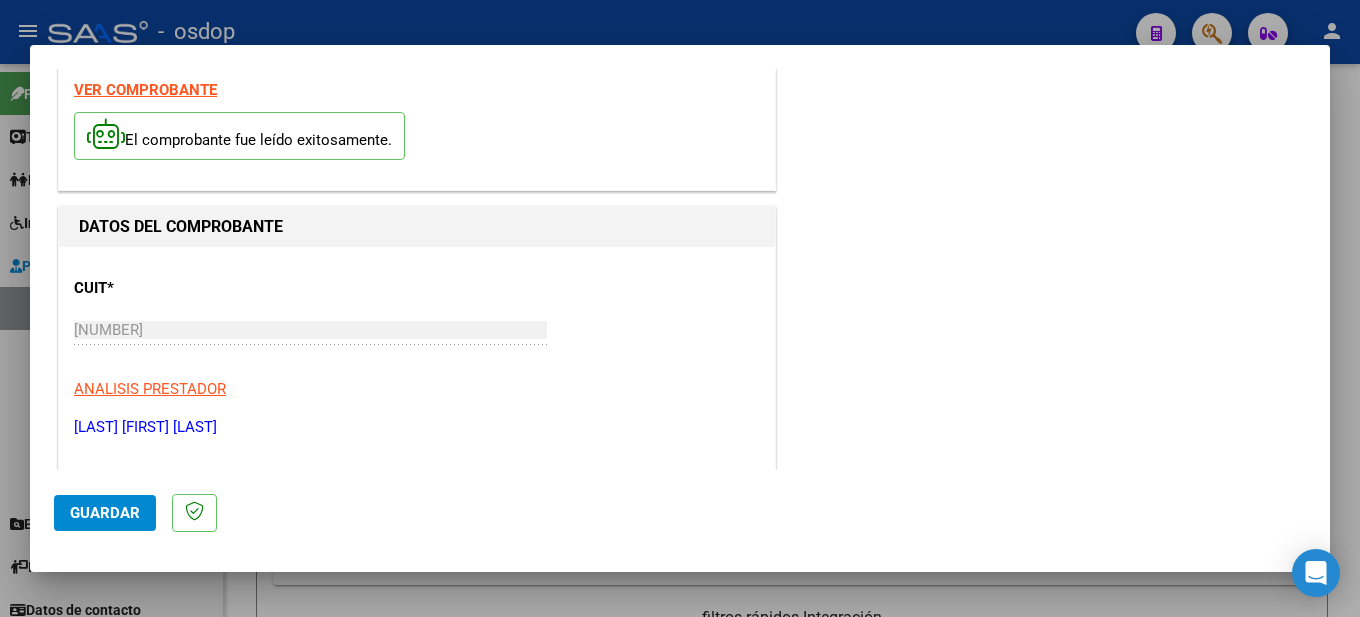 scroll, scrollTop: 0, scrollLeft: 0, axis: both 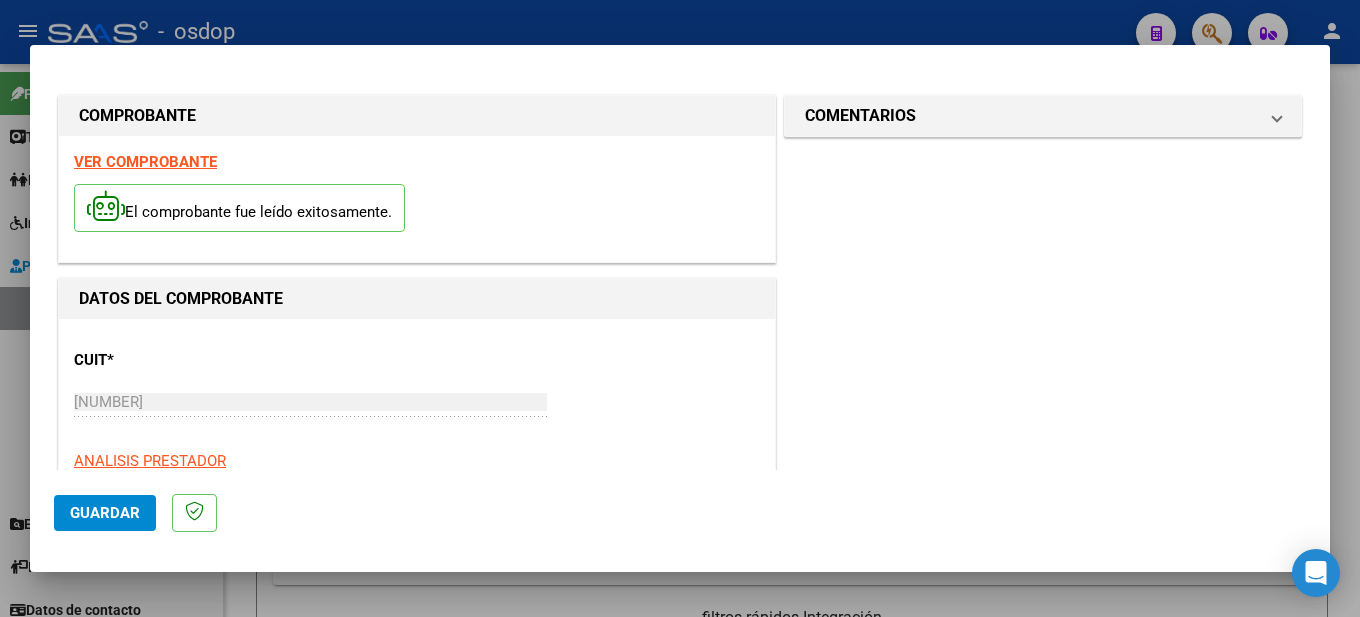type on "202507" 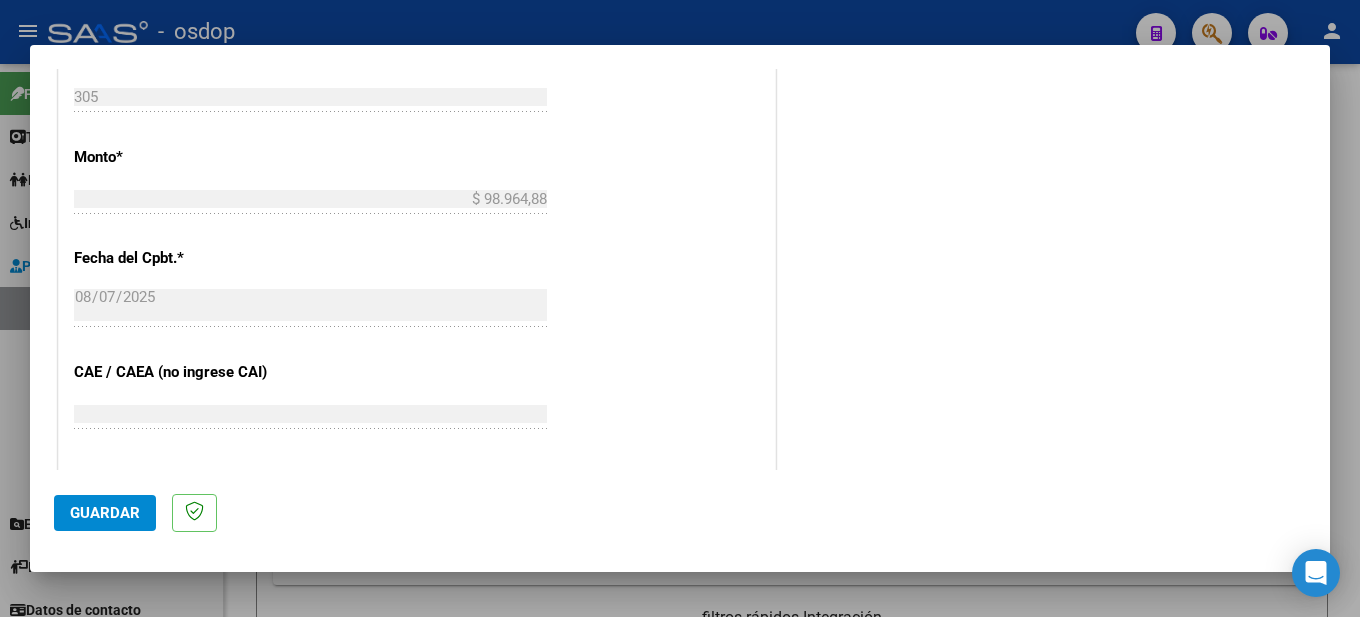 scroll, scrollTop: 1472, scrollLeft: 0, axis: vertical 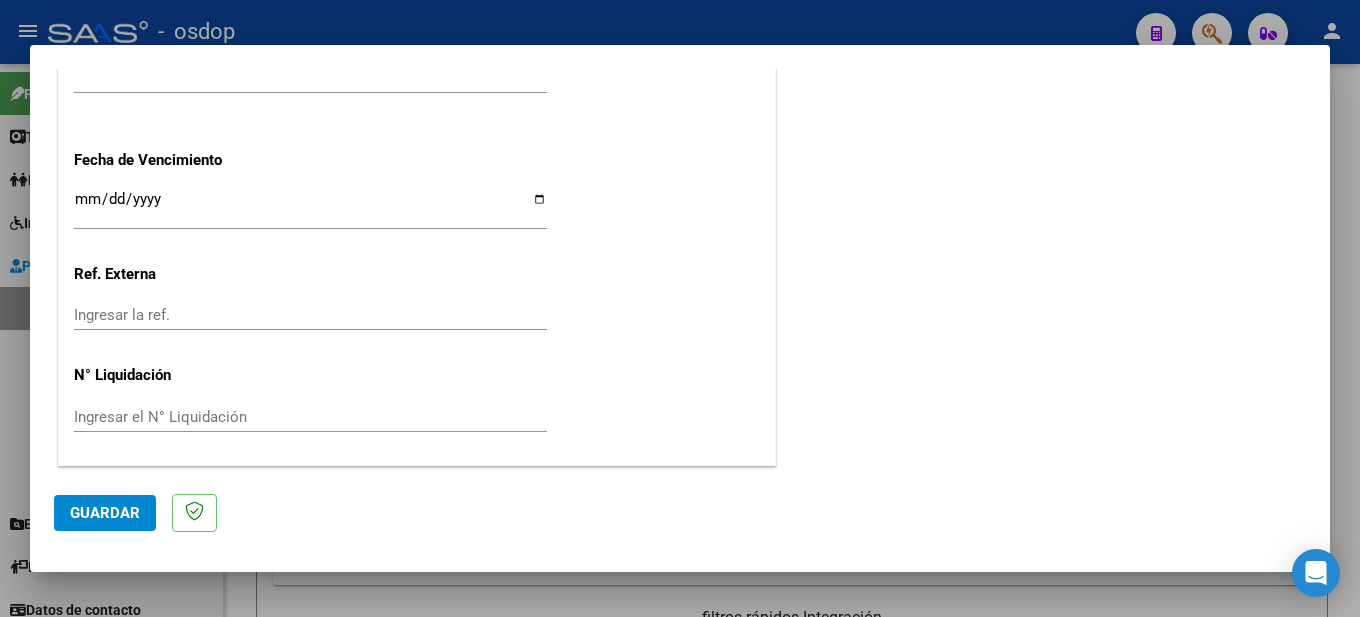 click on "Guardar" 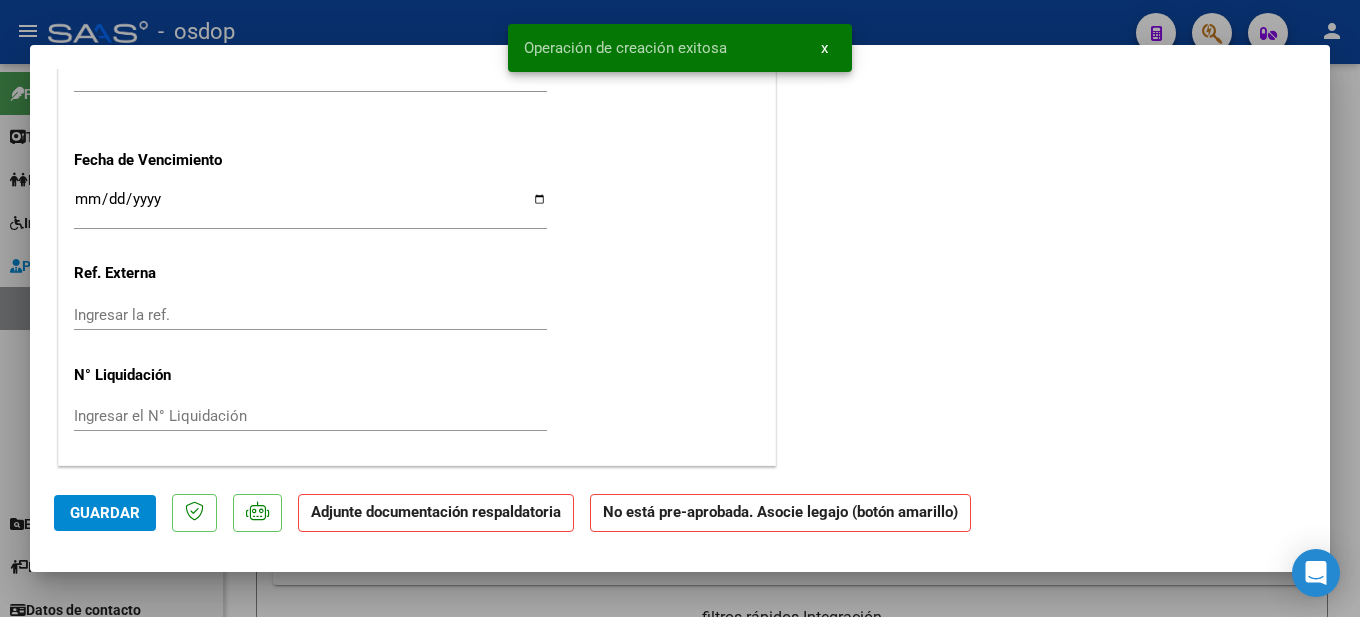 scroll, scrollTop: 0, scrollLeft: 0, axis: both 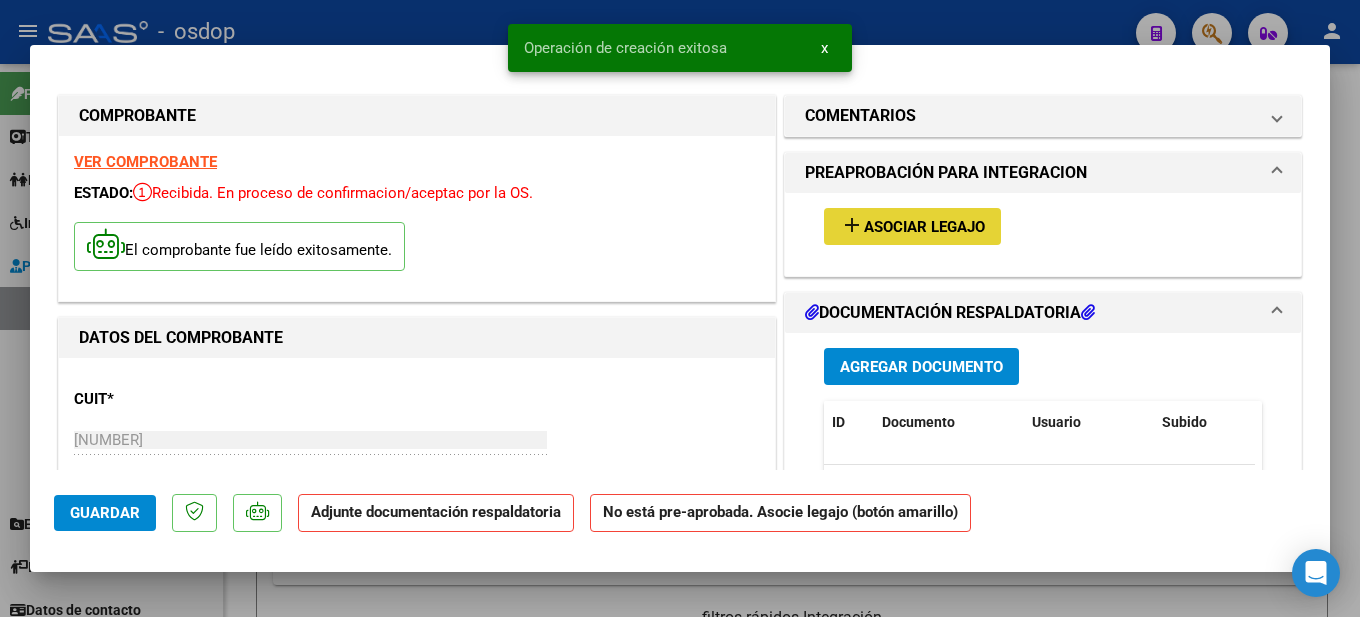 click on "Asociar Legajo" at bounding box center [924, 227] 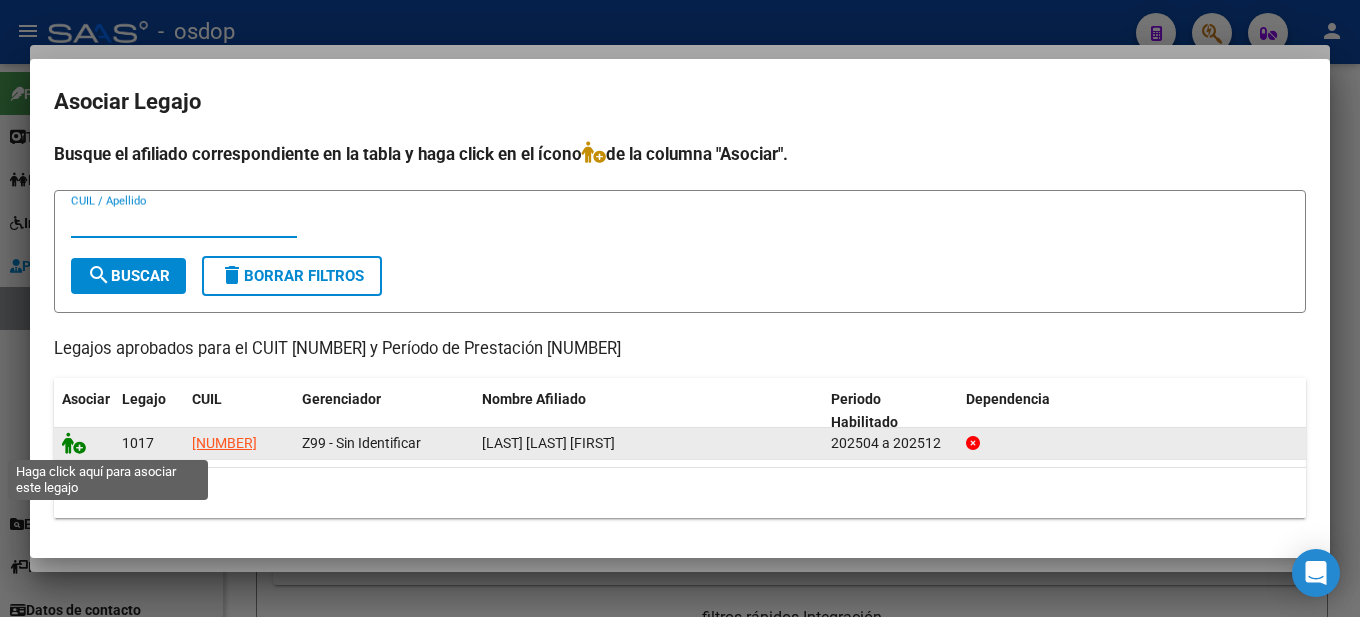 click 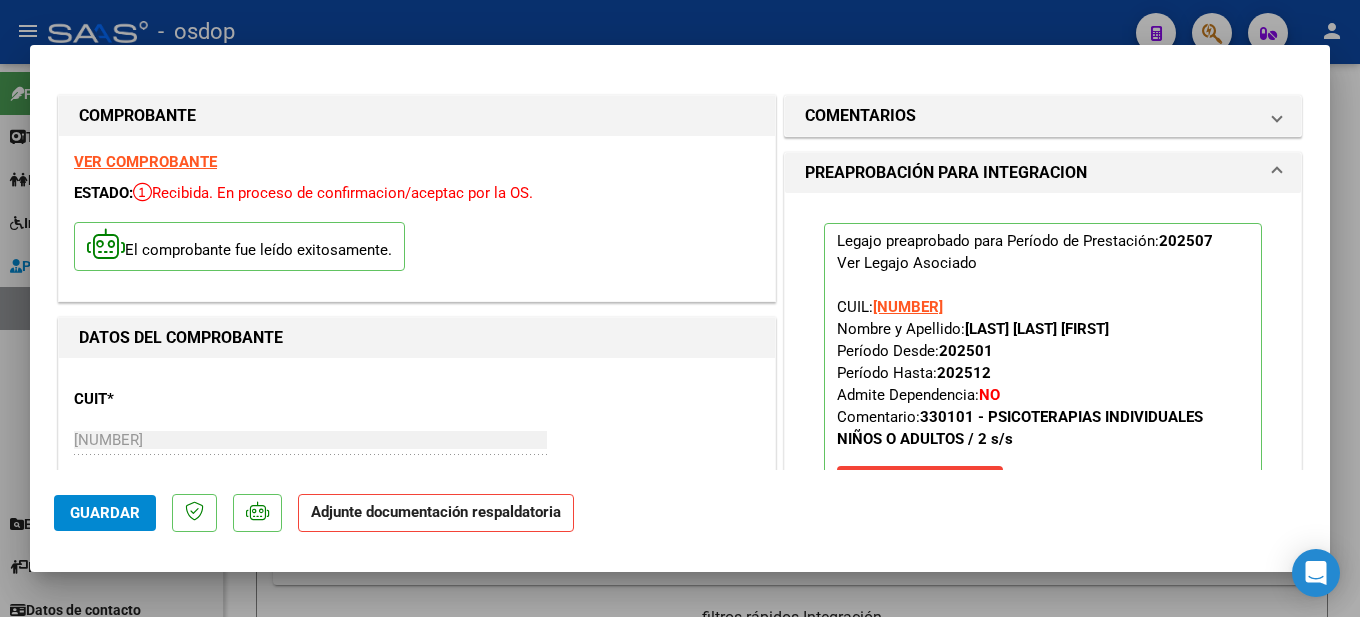 scroll, scrollTop: 400, scrollLeft: 0, axis: vertical 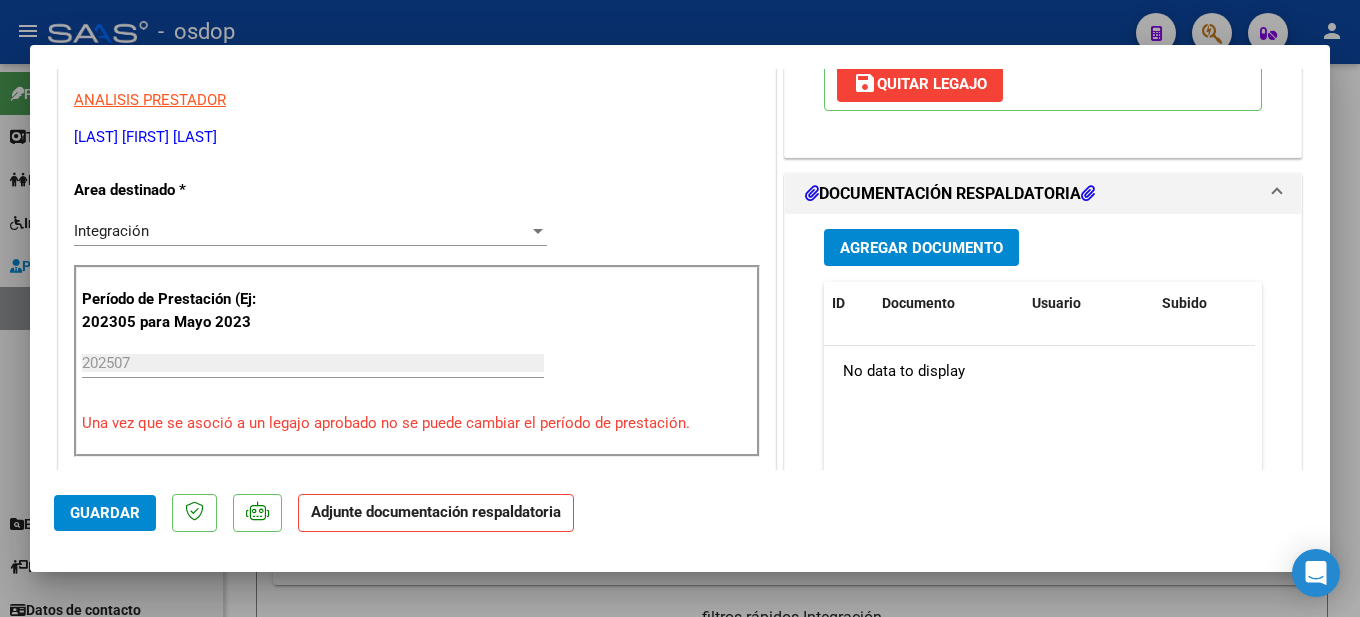 click on "Agregar Documento" at bounding box center [921, 248] 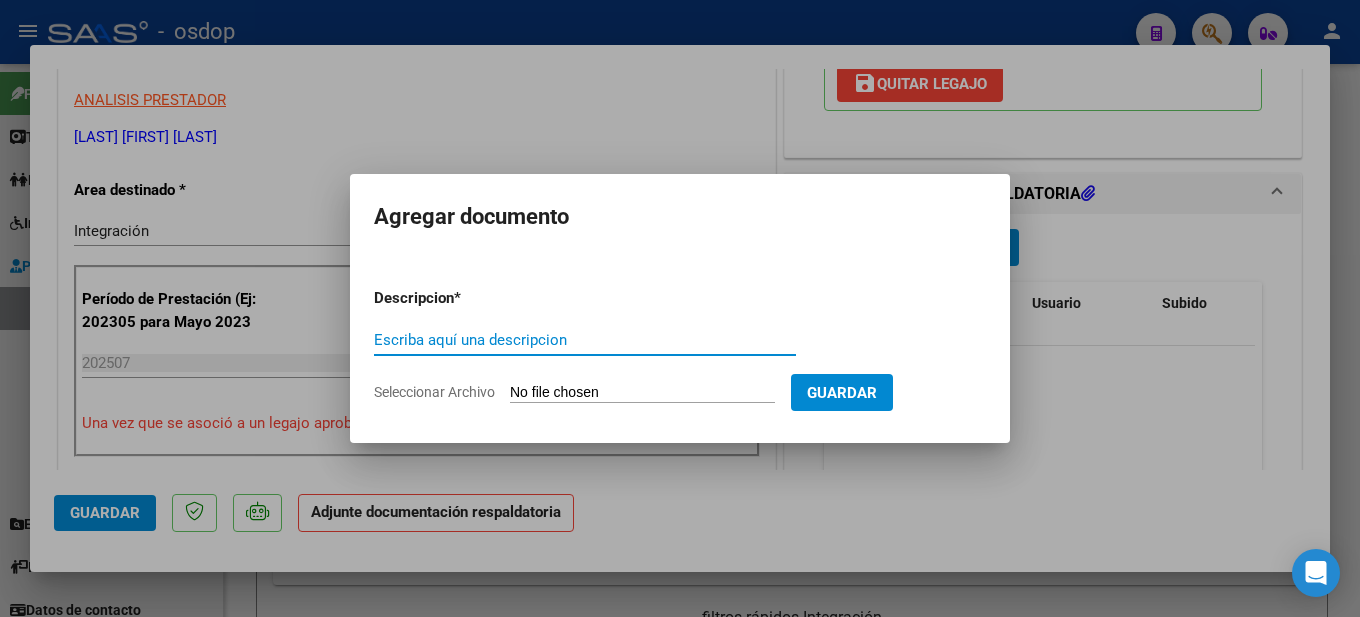 click on "Escriba aquí una descripcion" at bounding box center (585, 340) 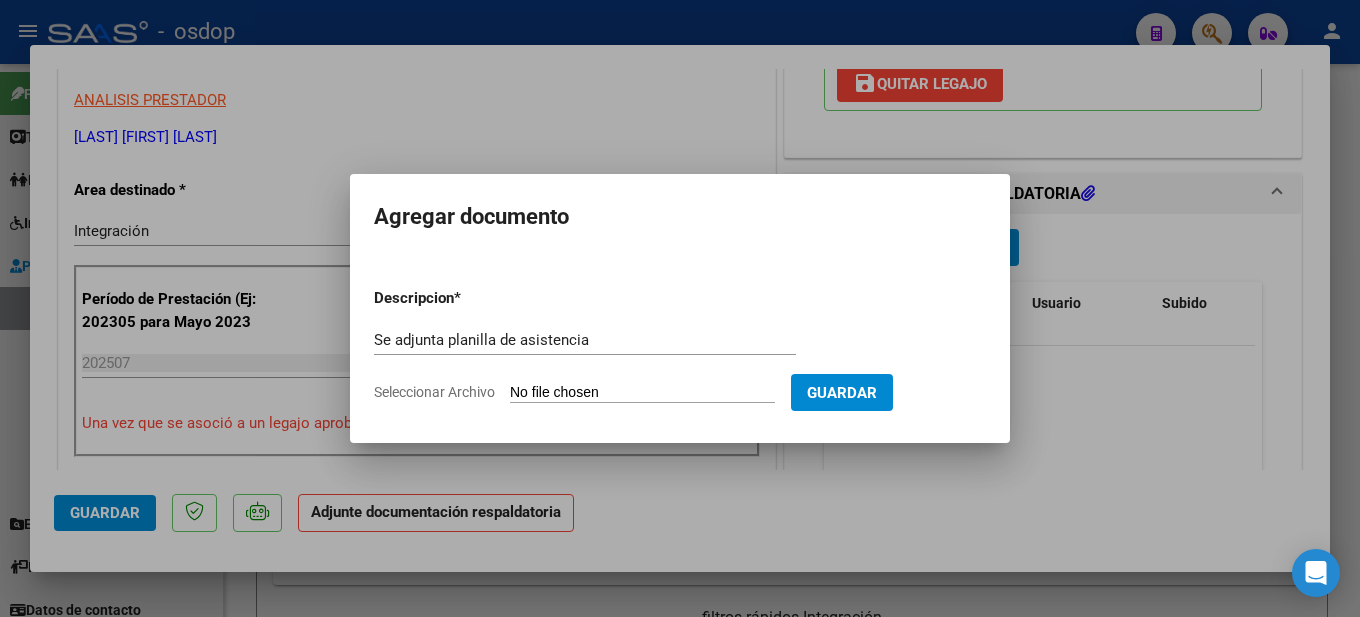 click on "Seleccionar Archivo" at bounding box center (642, 393) 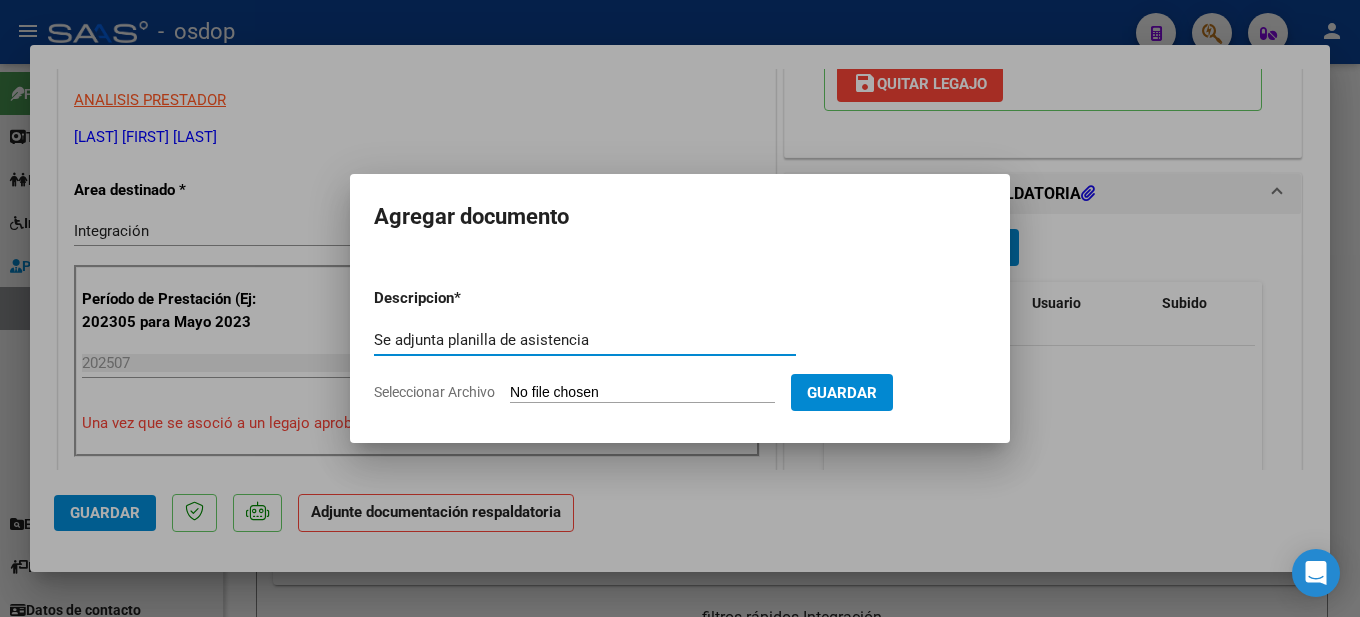 click on "Se adjunta planilla de asistencia" at bounding box center [585, 340] 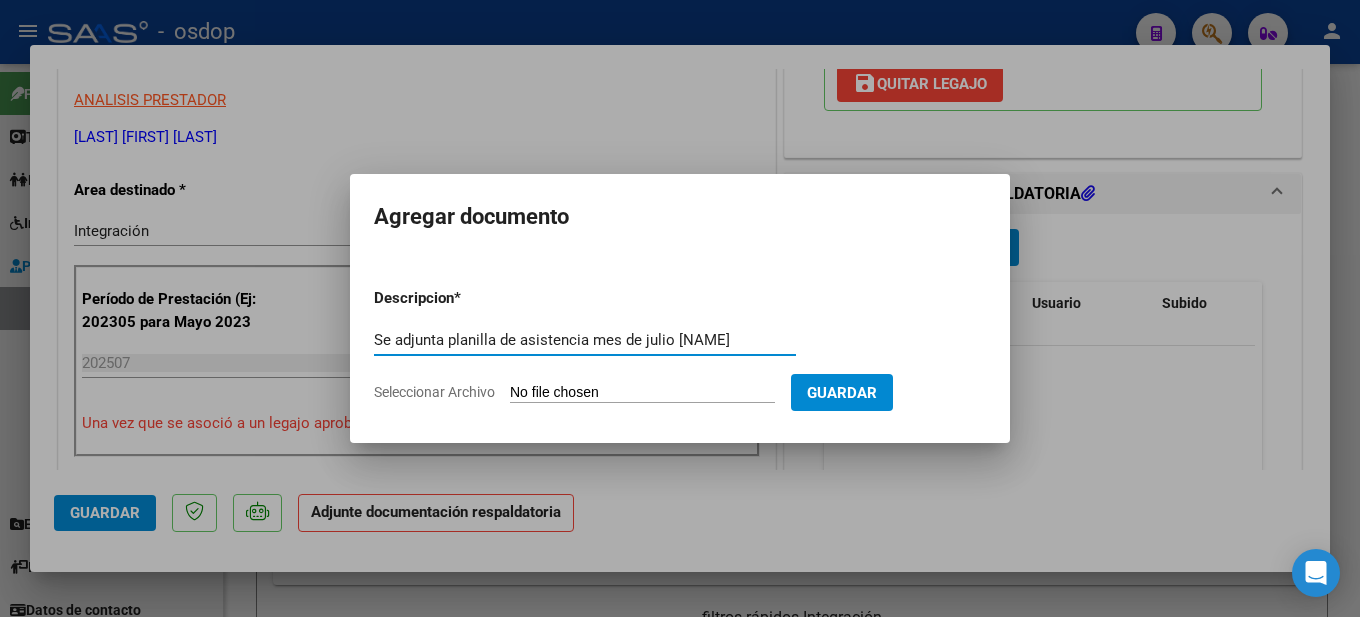 scroll, scrollTop: 0, scrollLeft: 2, axis: horizontal 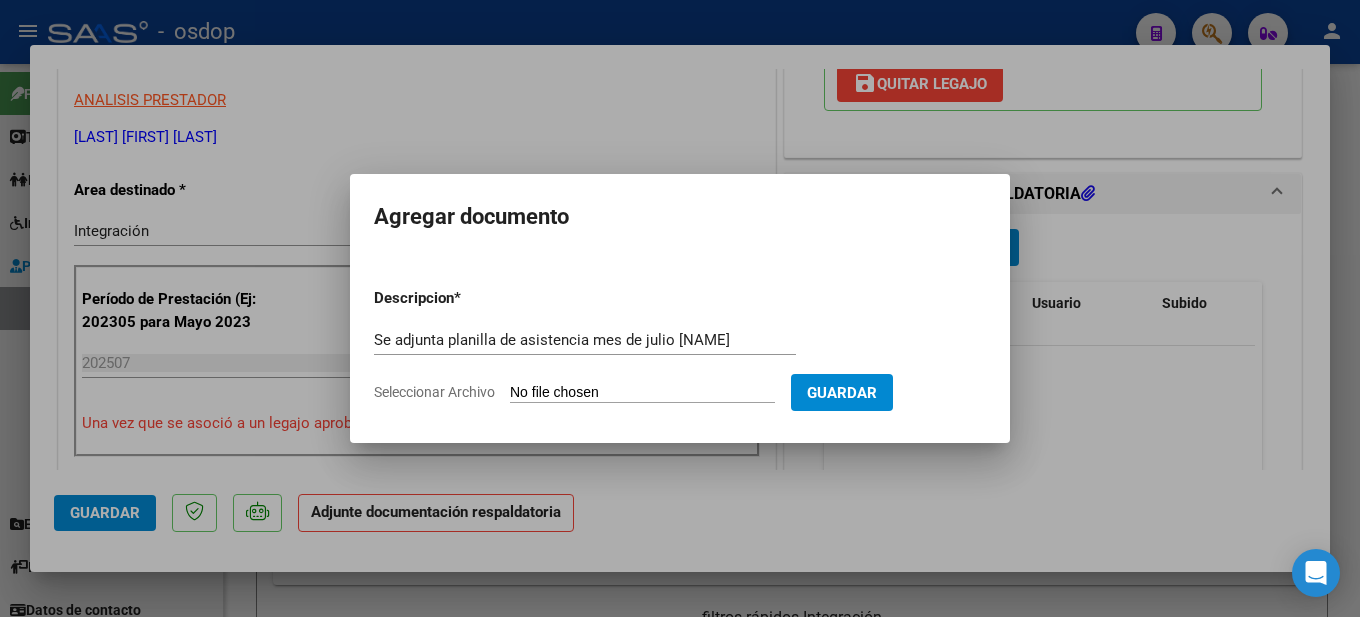 click on "Seleccionar Archivo" at bounding box center [642, 393] 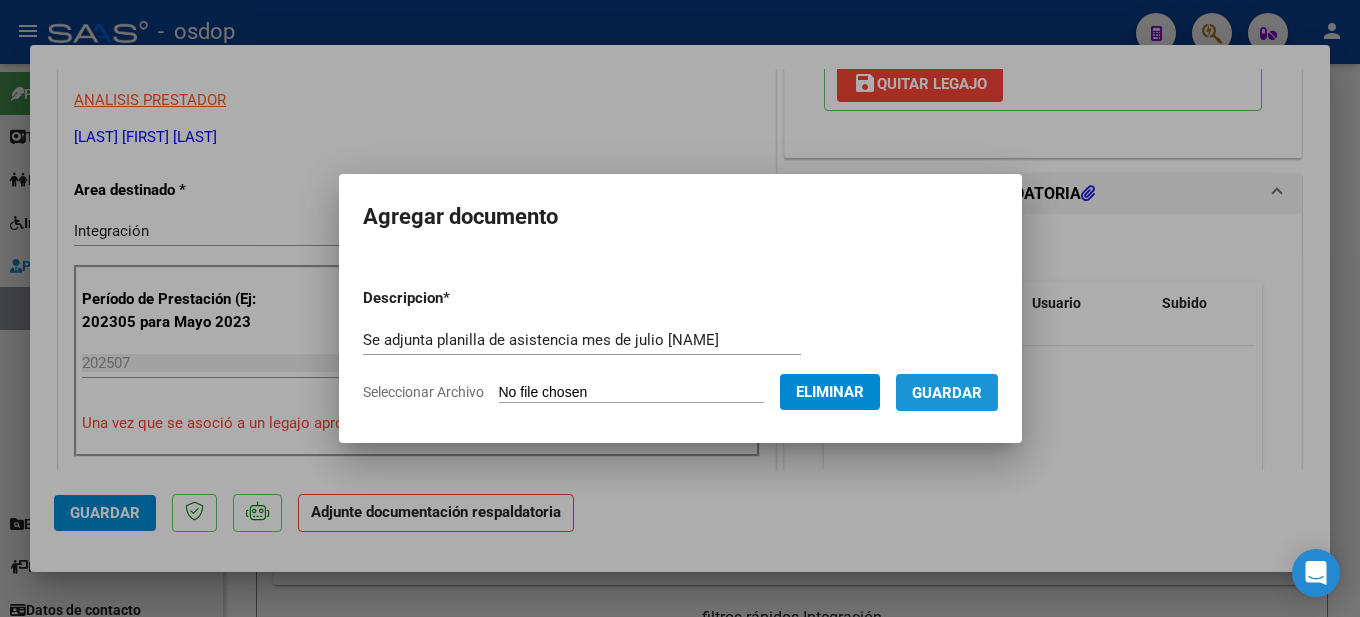 click on "Guardar" at bounding box center [947, 393] 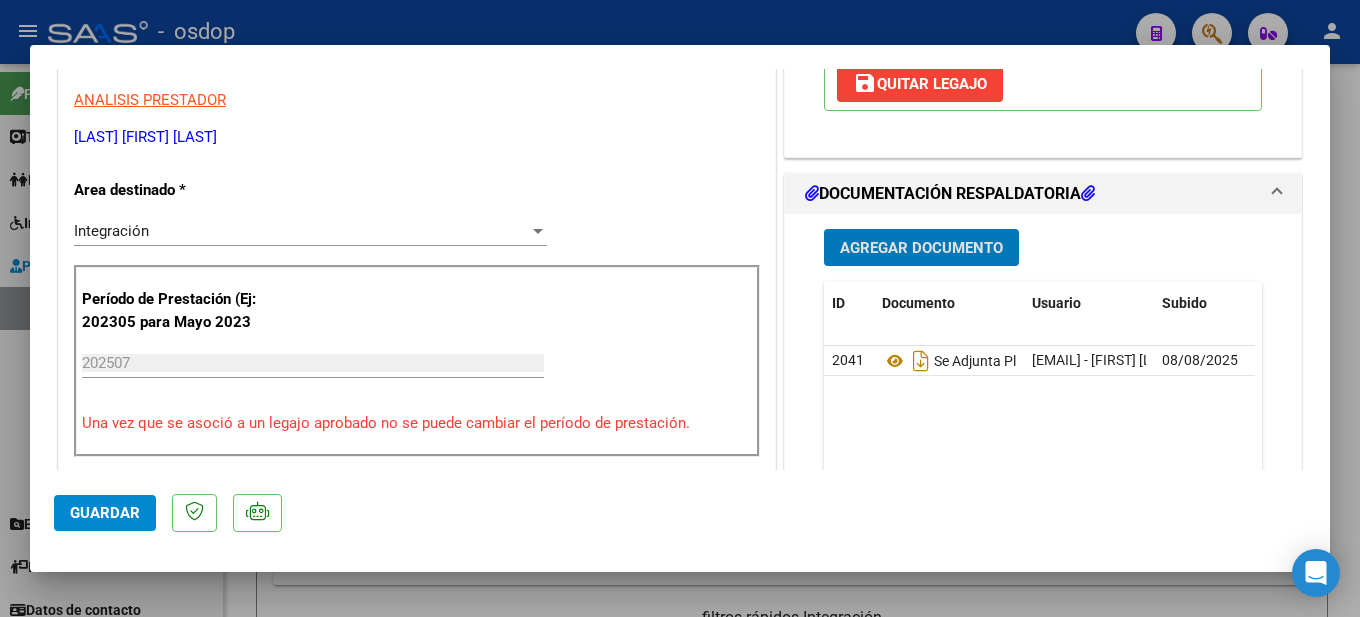 scroll, scrollTop: 600, scrollLeft: 0, axis: vertical 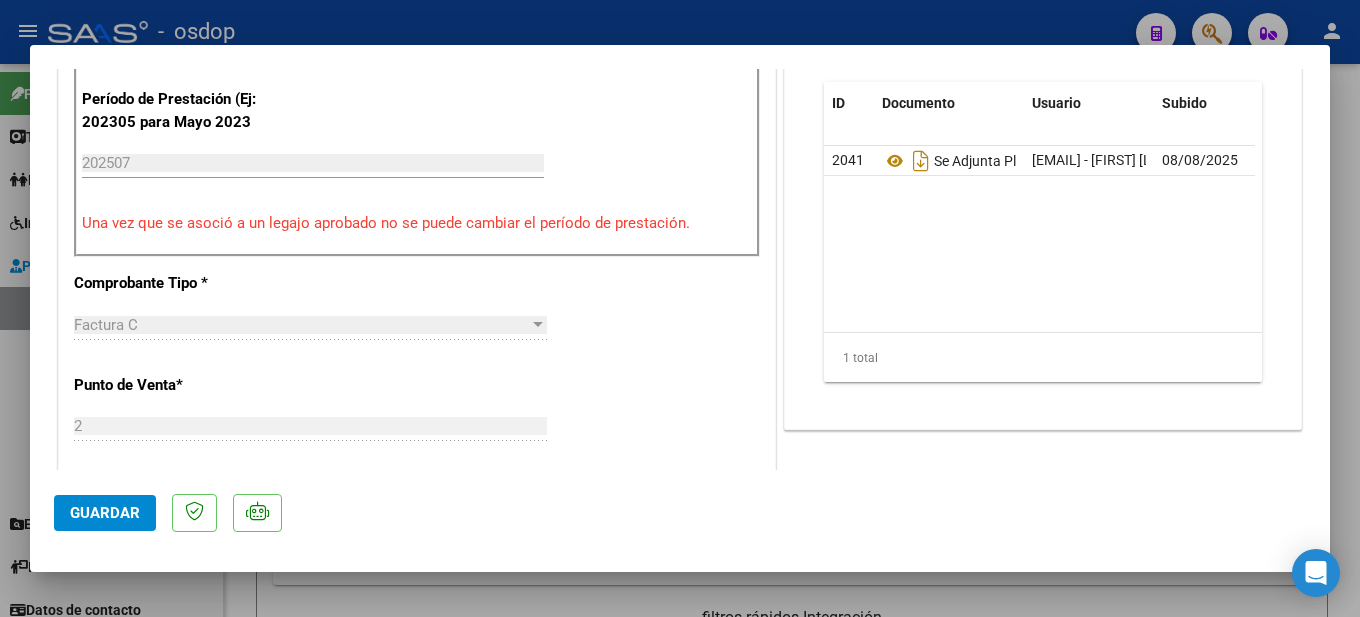 click at bounding box center (680, 308) 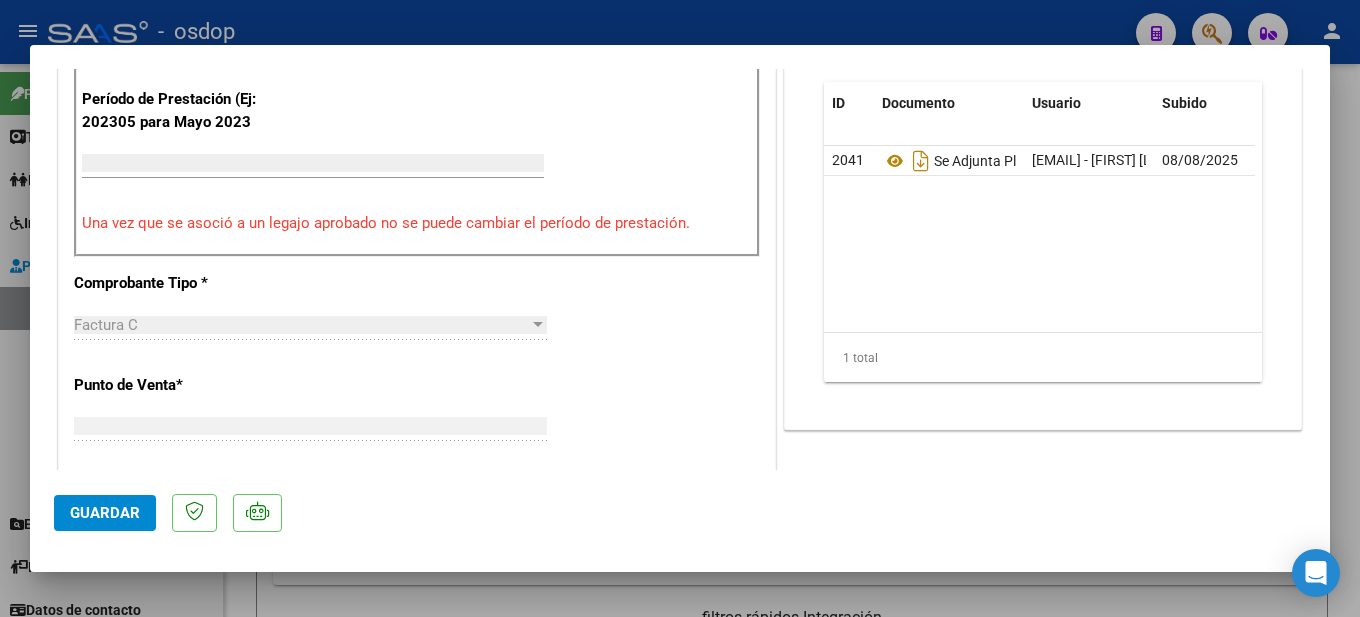 type 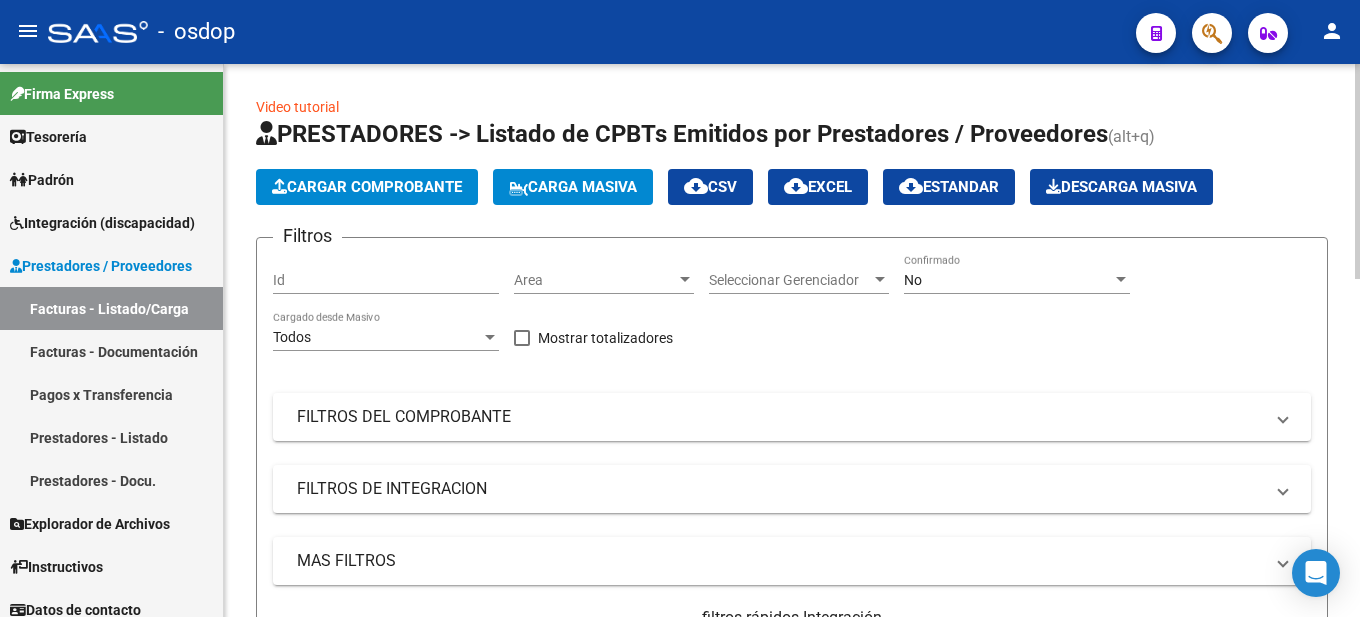 click on "Cargar Comprobante" 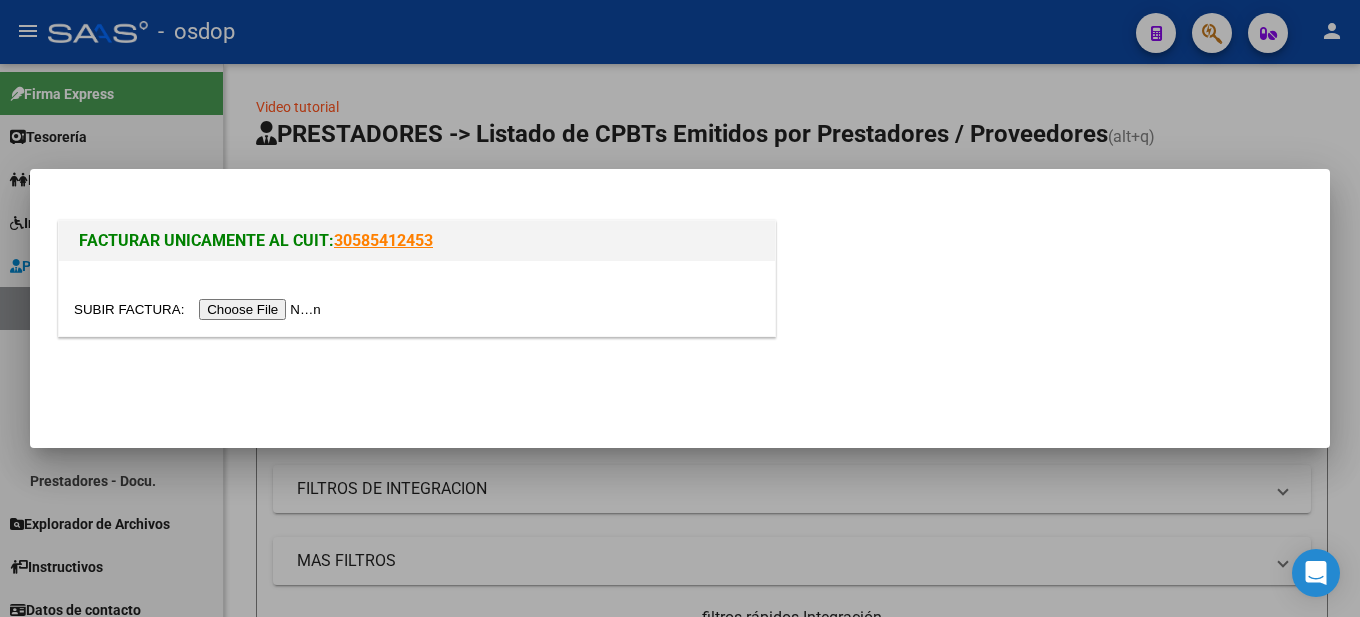 click at bounding box center (200, 309) 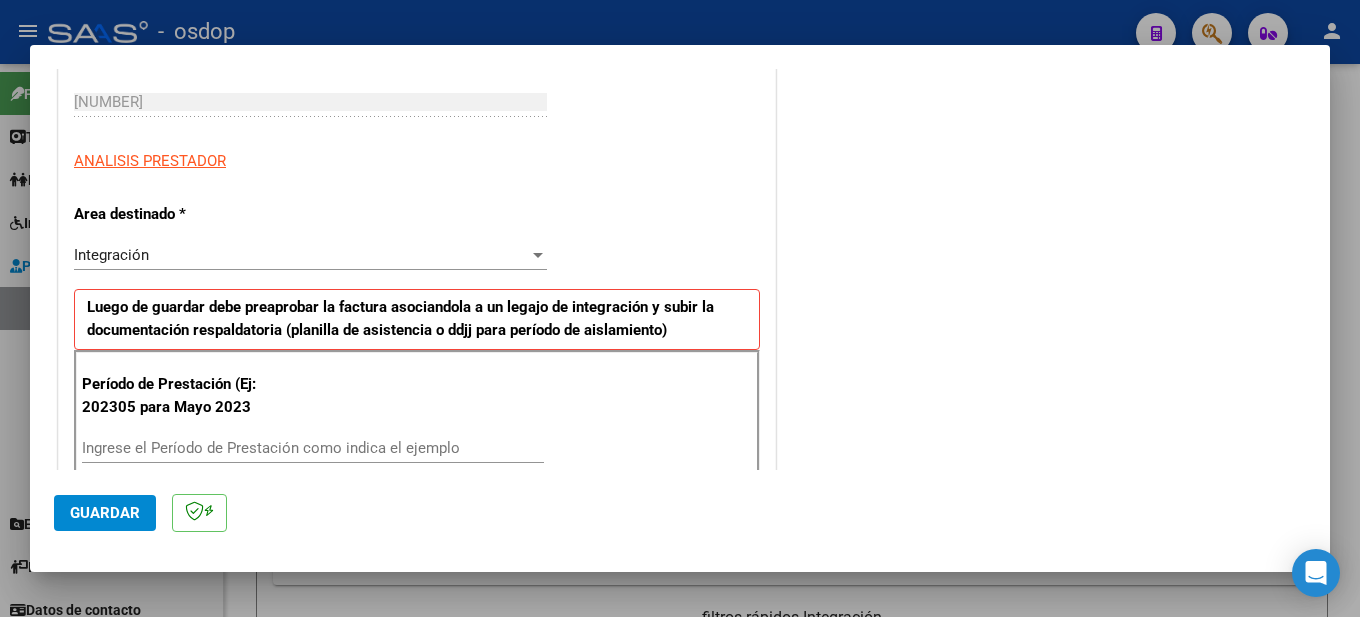 scroll, scrollTop: 538, scrollLeft: 0, axis: vertical 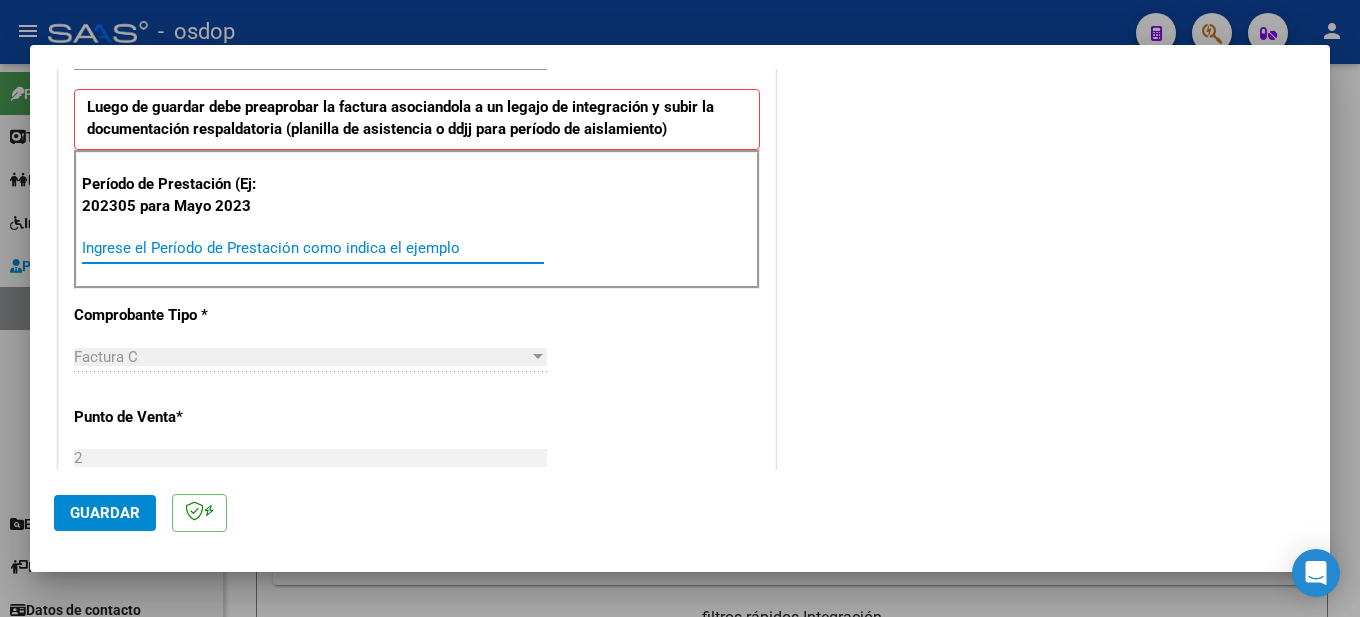 click on "Ingrese el Período de Prestación como indica el ejemplo" at bounding box center [313, 248] 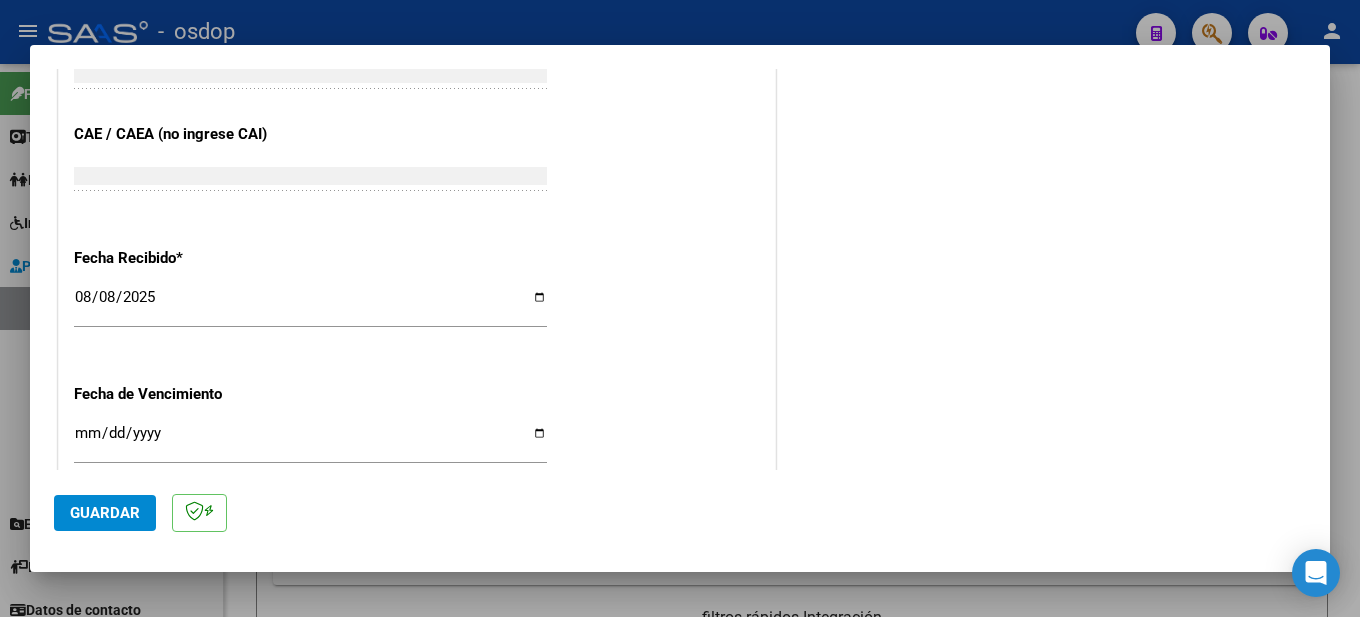 scroll, scrollTop: 1472, scrollLeft: 0, axis: vertical 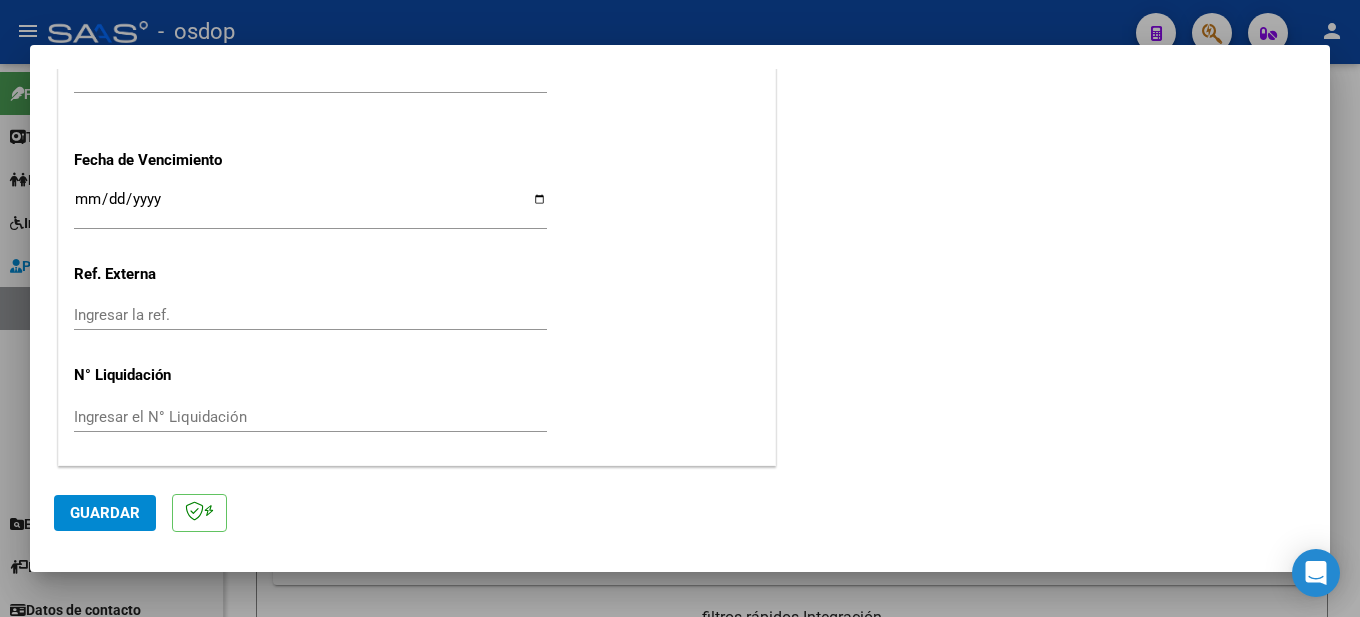 type on "202507" 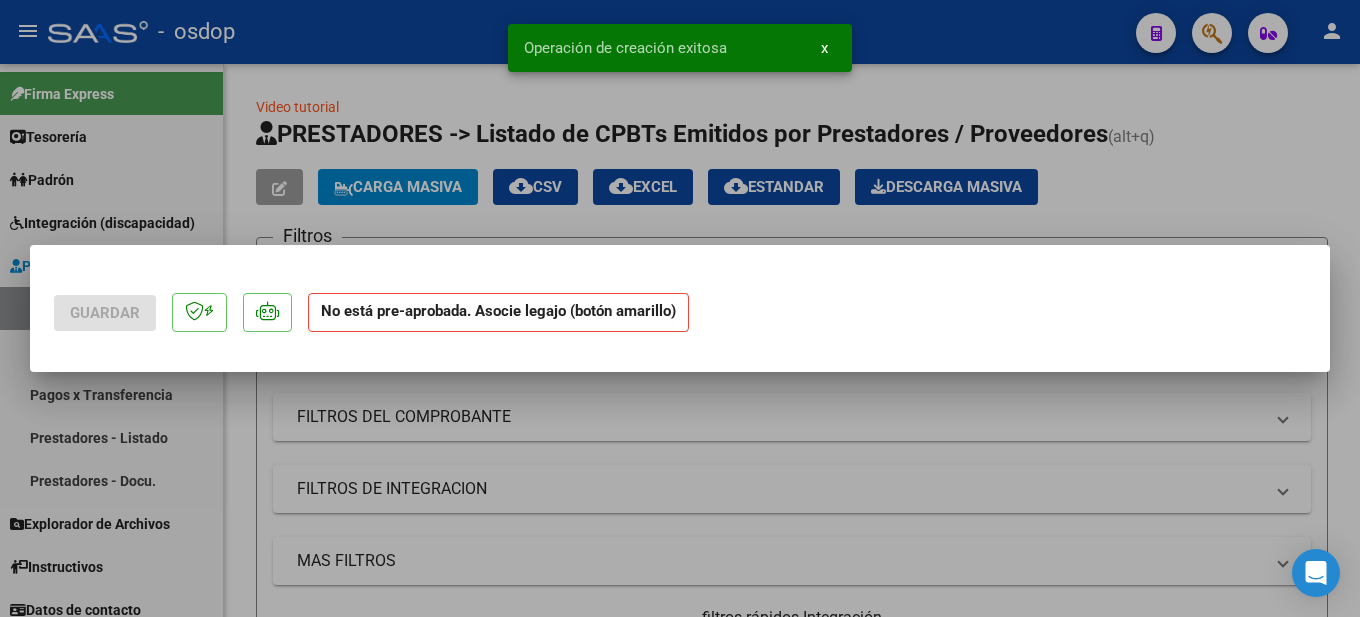 scroll, scrollTop: 0, scrollLeft: 0, axis: both 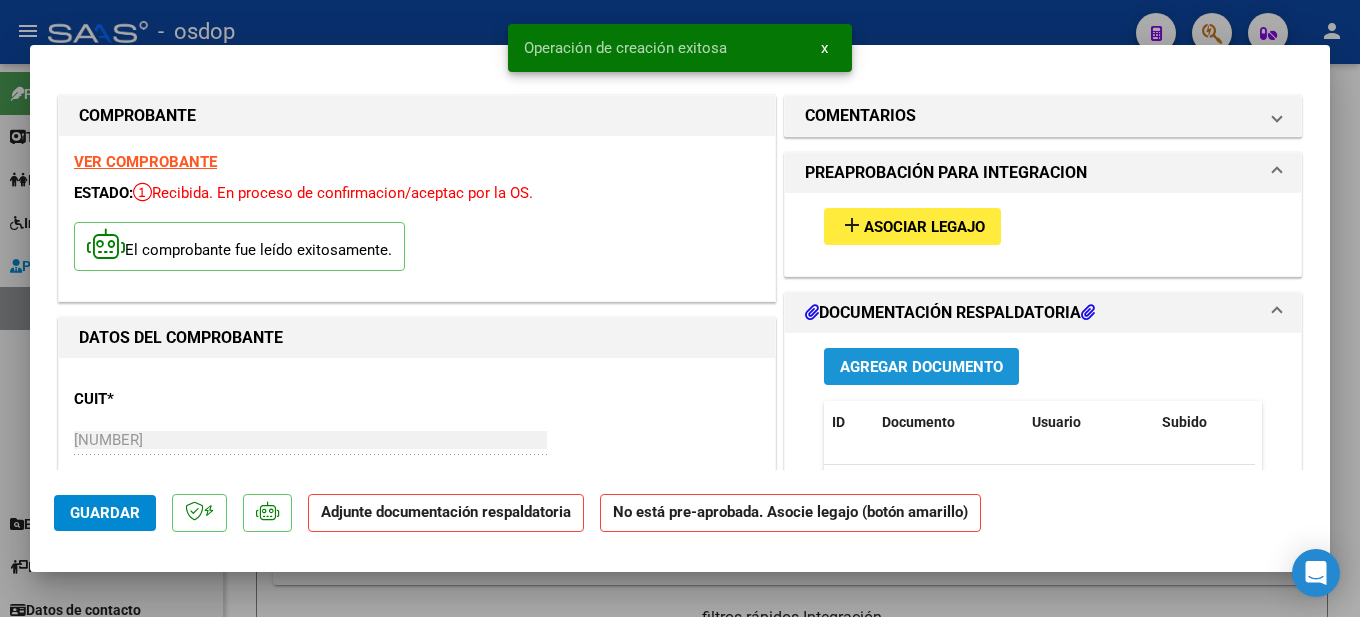 click on "Agregar Documento" at bounding box center (921, 367) 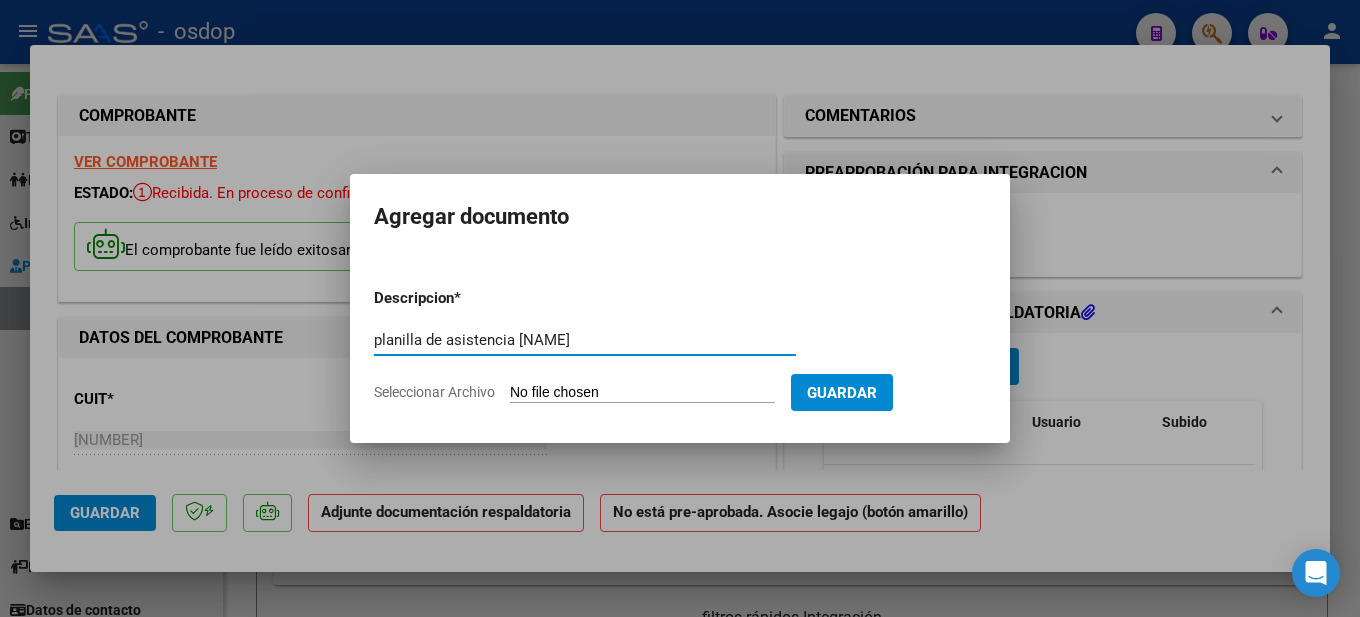 type on "planilla de asistencia [NAME]" 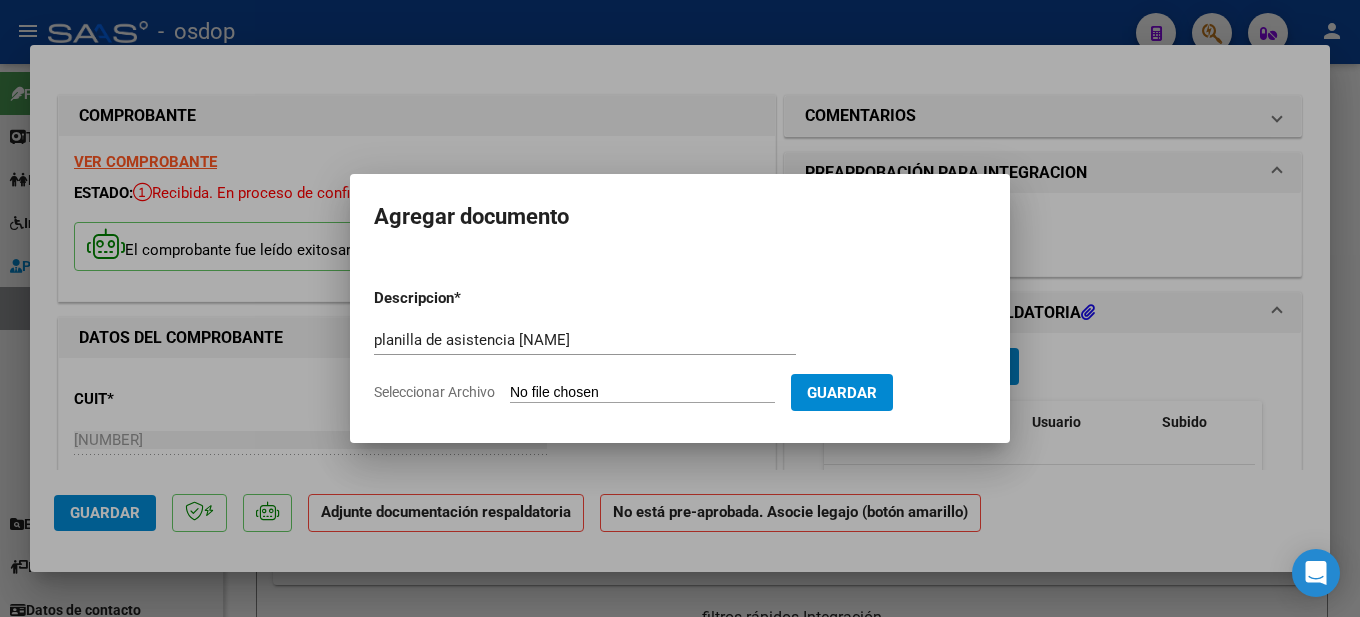 type on "C:\fakepath\Planilla de asistencia Julio [NAME].pdf" 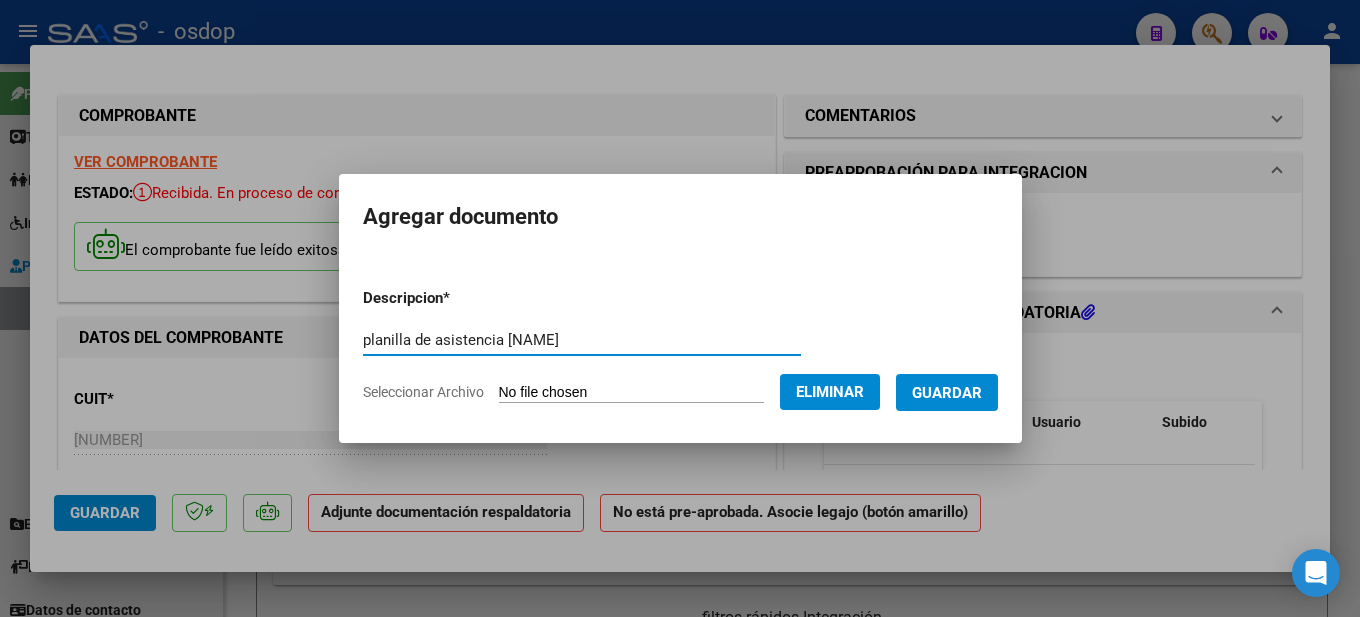 click on "planilla de asistencia [NAME]" at bounding box center (582, 340) 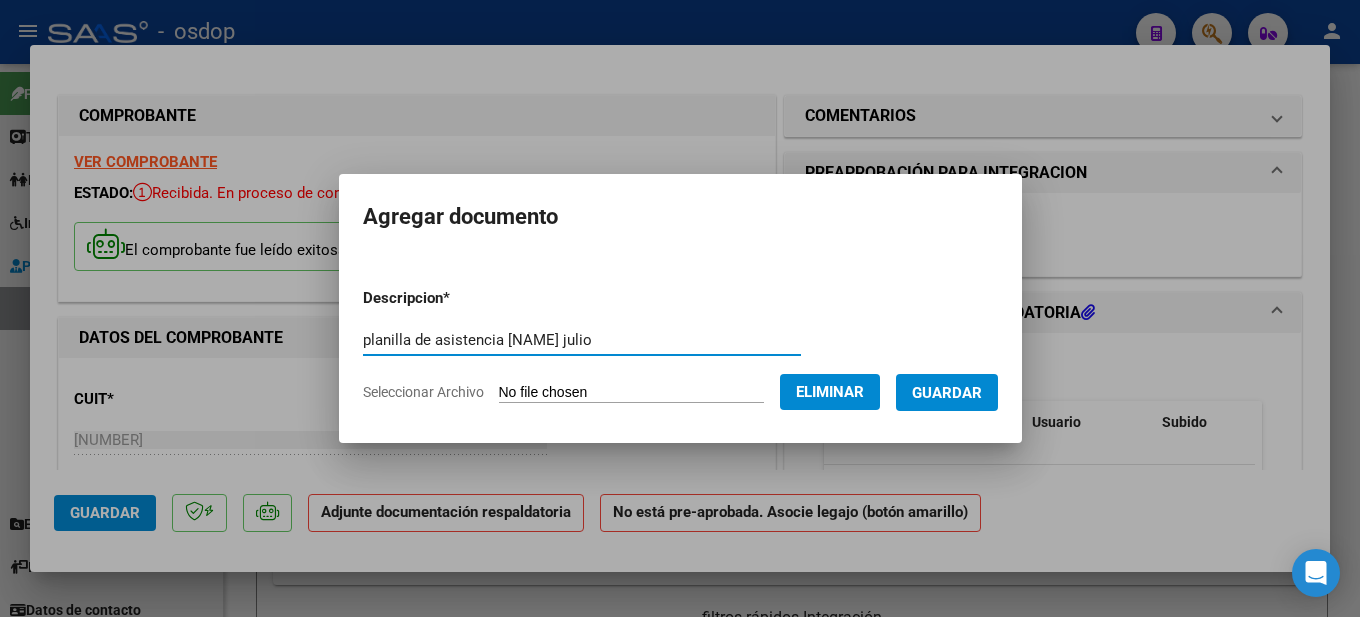 type on "planilla de asistencia [NAME] julio" 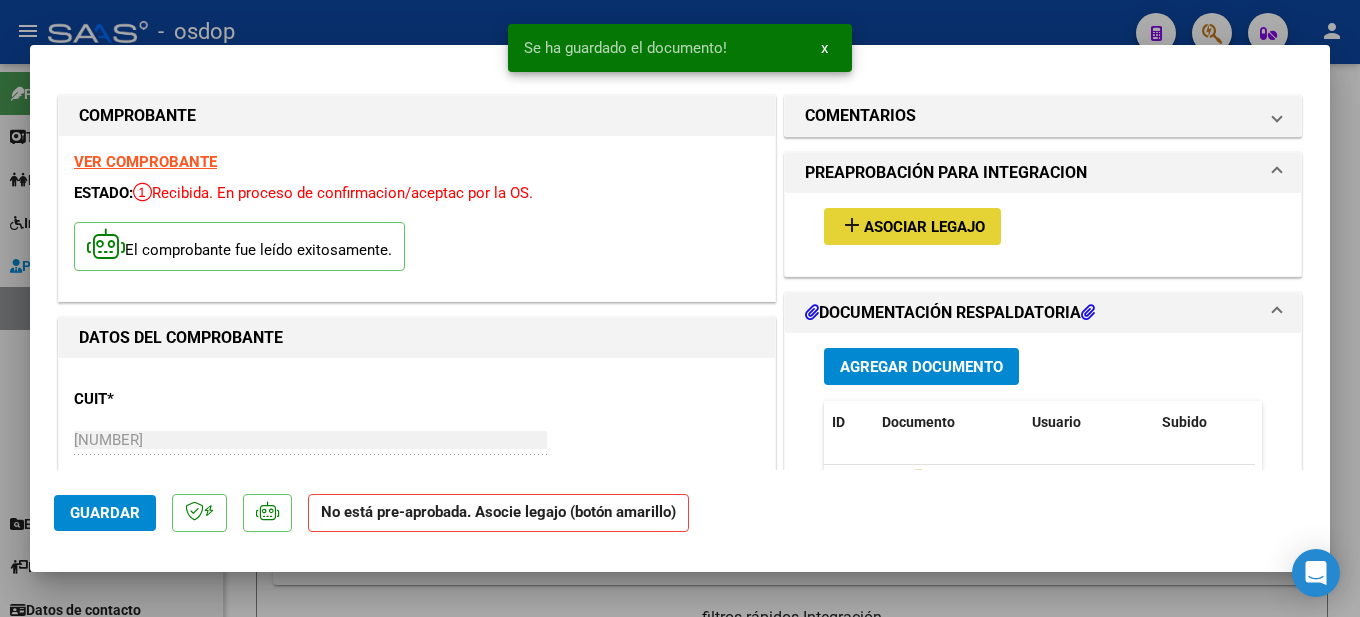 click on "Asociar Legajo" at bounding box center [924, 227] 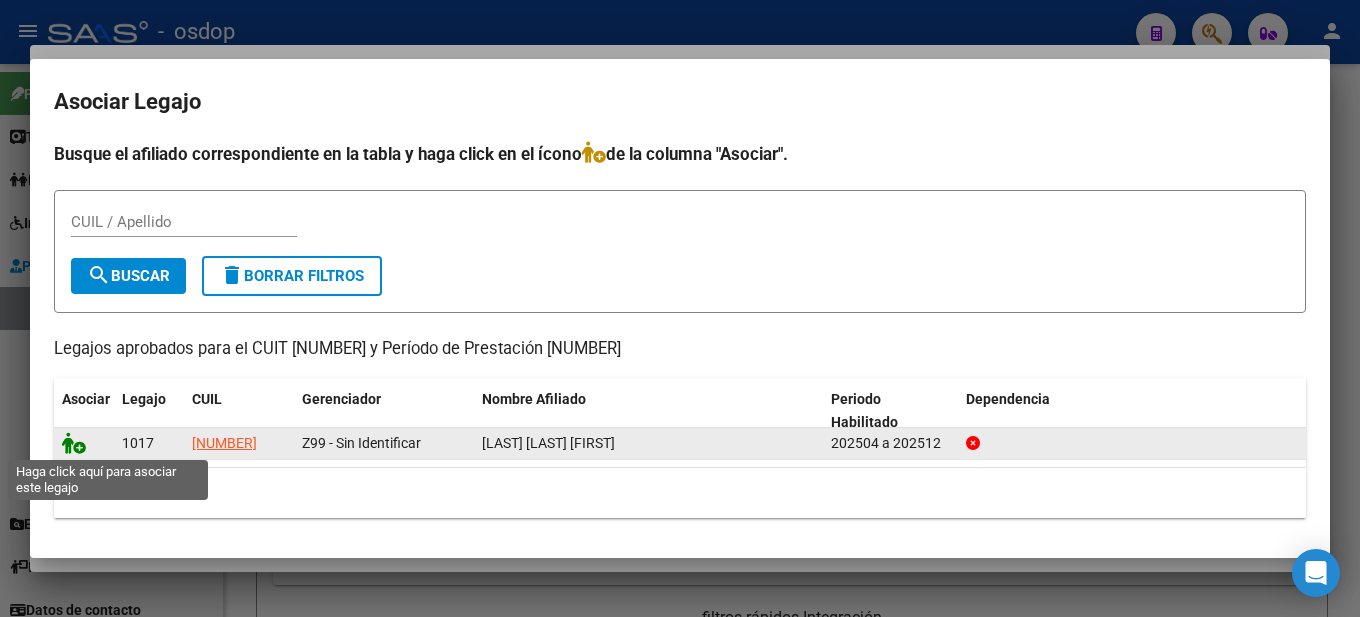 click 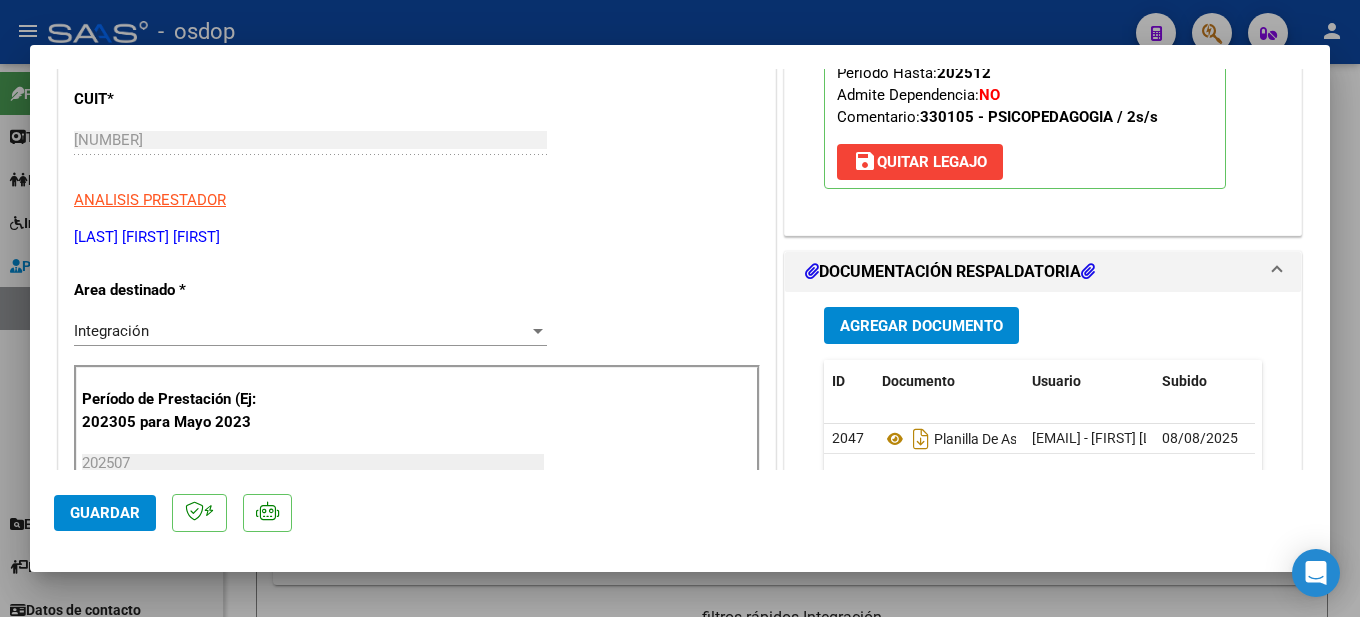 scroll, scrollTop: 0, scrollLeft: 0, axis: both 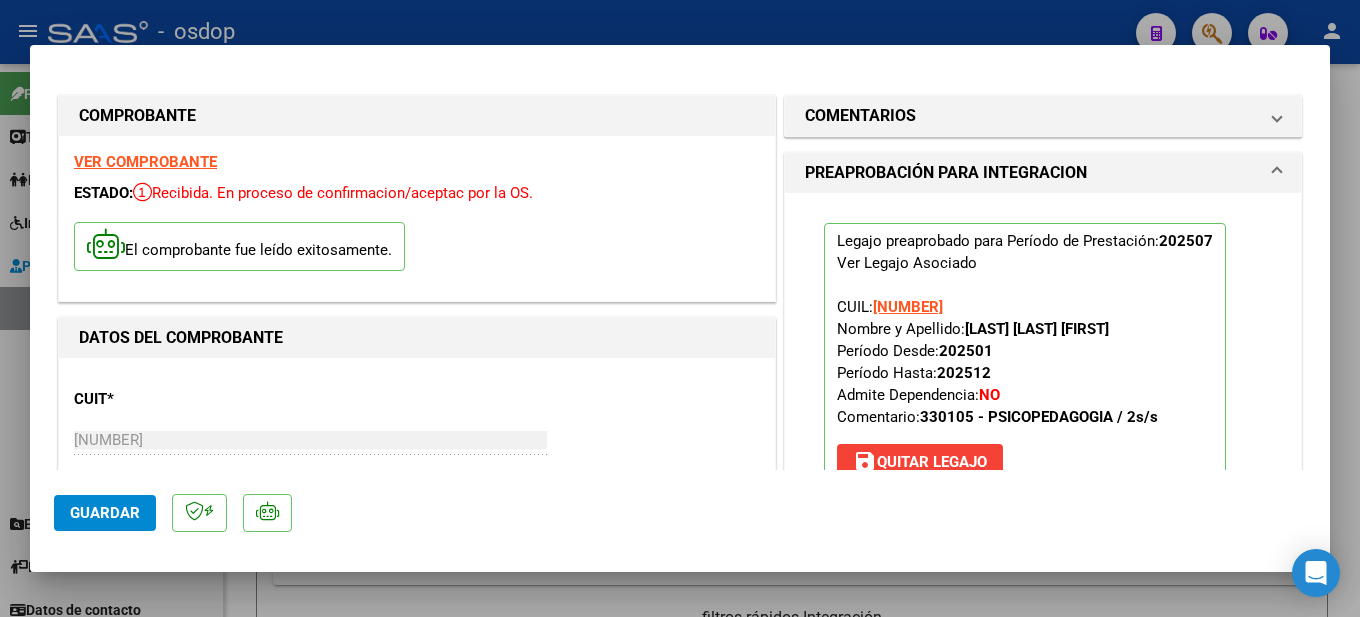 click on "VER COMPROBANTE" at bounding box center [145, 162] 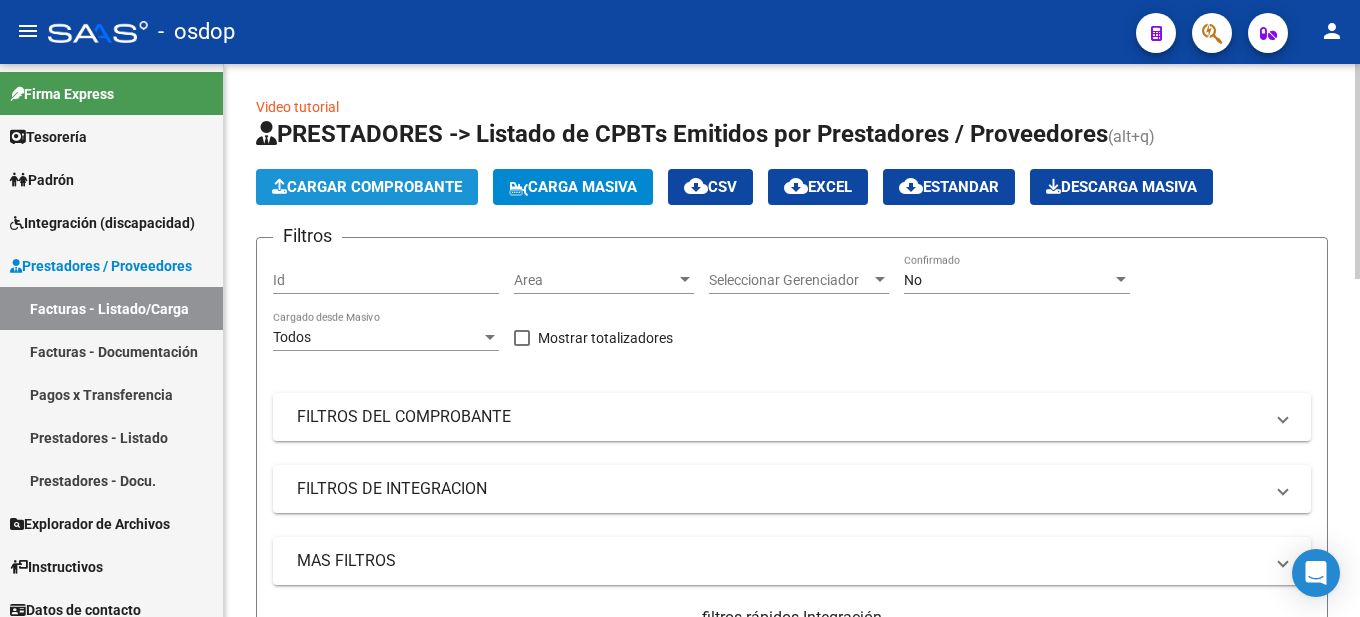 click on "Cargar Comprobante" 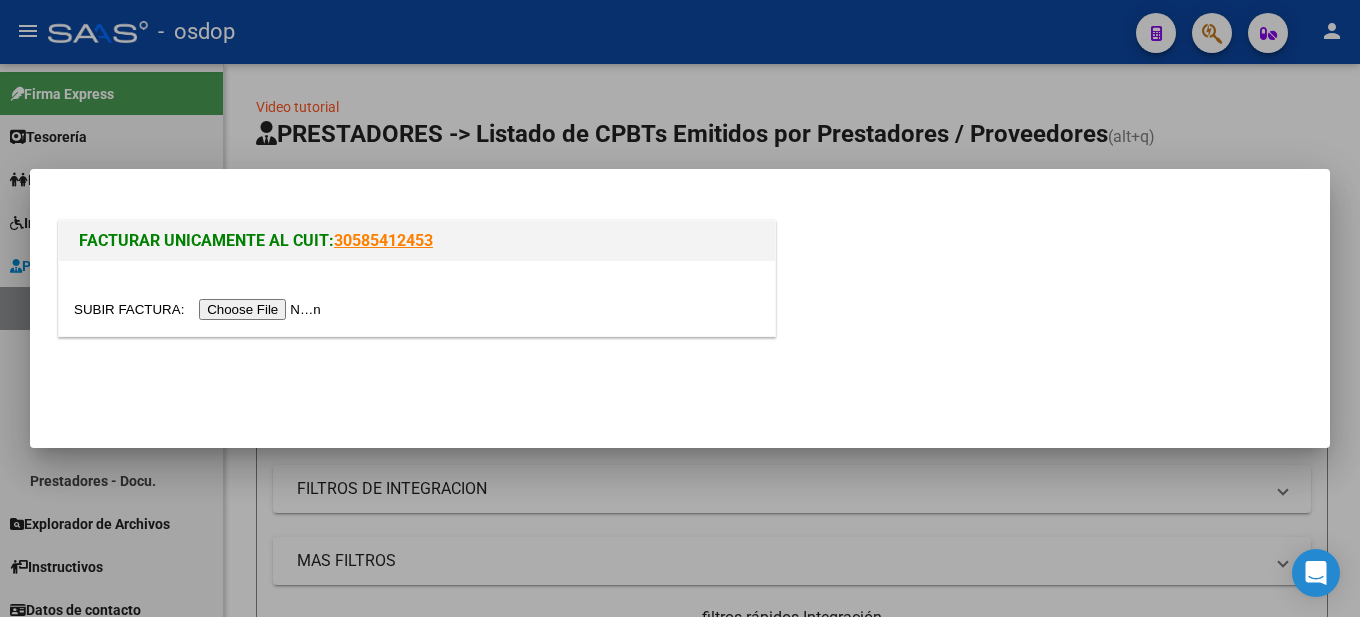 click at bounding box center [200, 309] 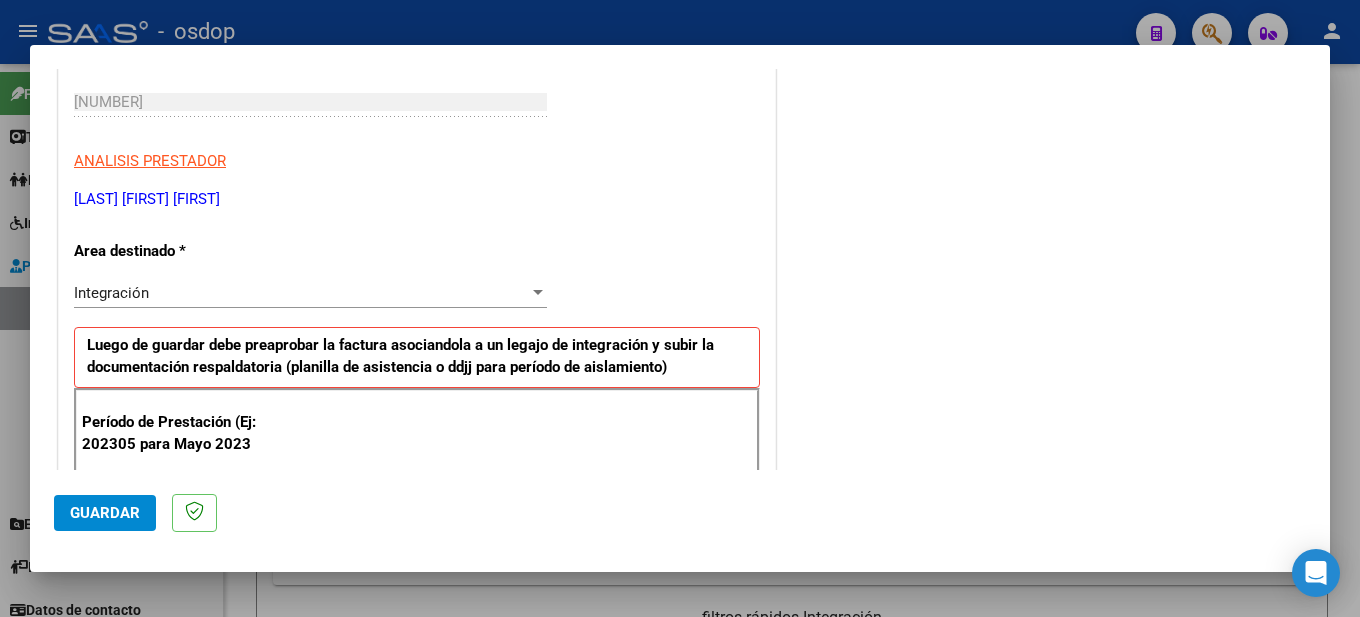 scroll, scrollTop: 400, scrollLeft: 0, axis: vertical 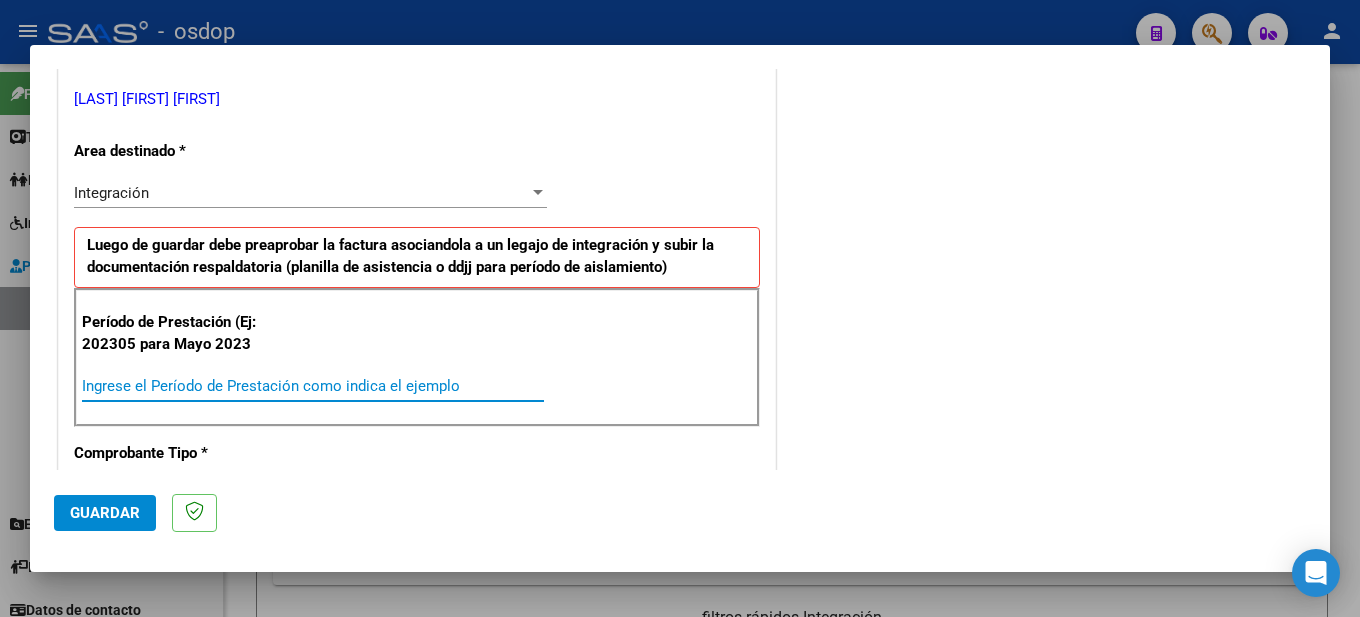 click on "Ingrese el Período de Prestación como indica el ejemplo" at bounding box center (313, 386) 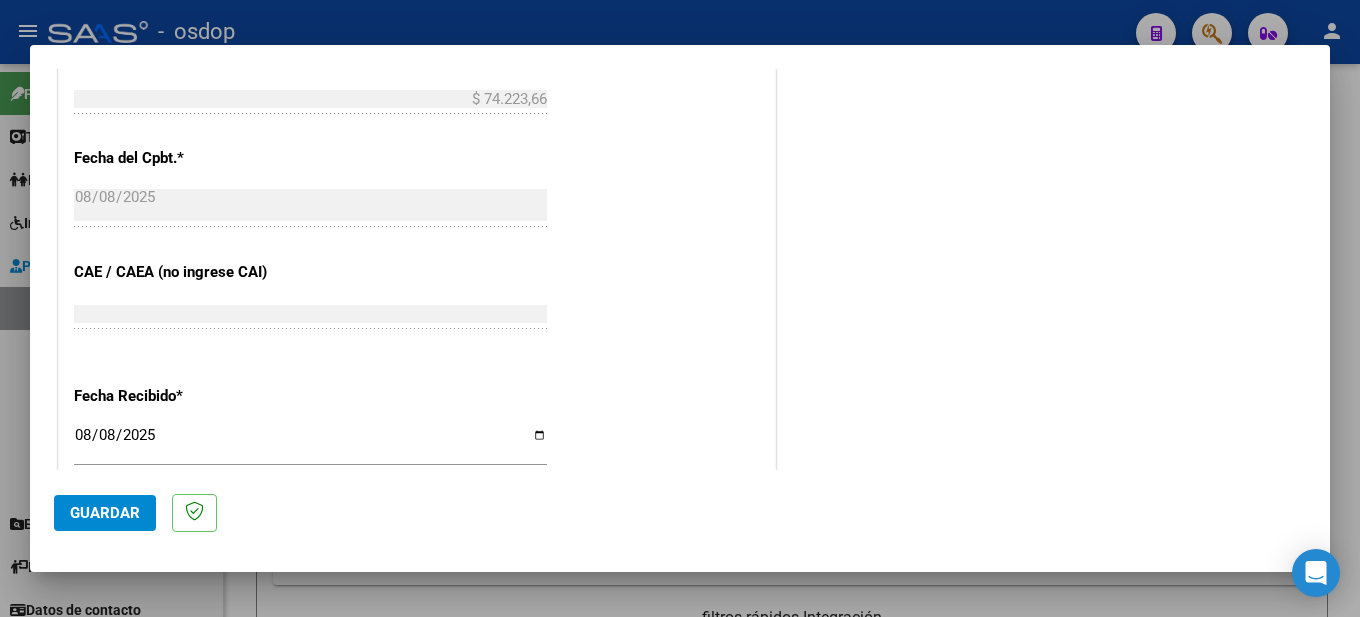 scroll, scrollTop: 1472, scrollLeft: 0, axis: vertical 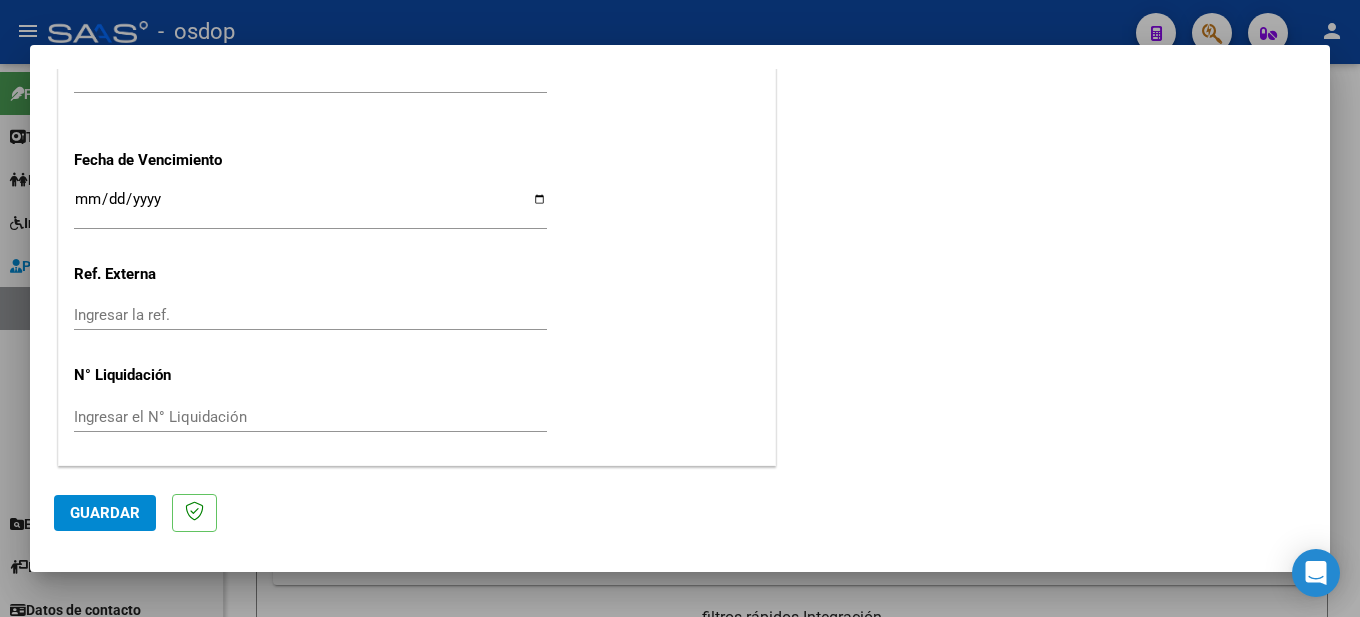 type on "202507" 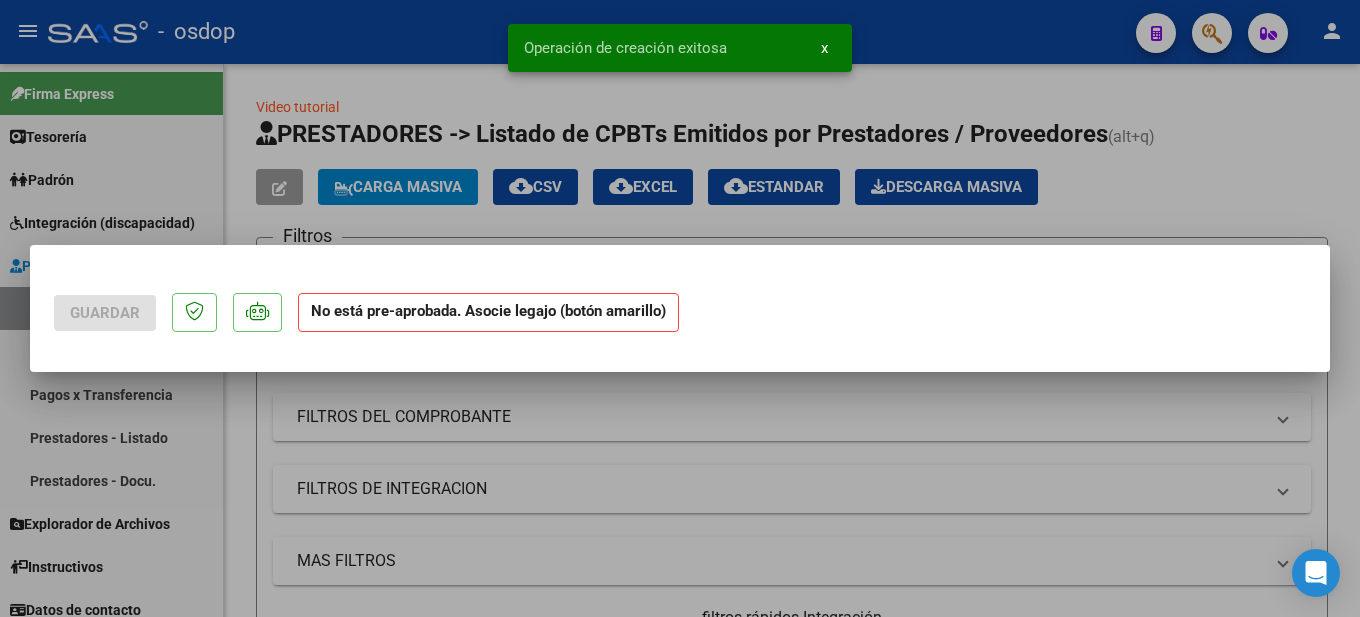 scroll, scrollTop: 0, scrollLeft: 0, axis: both 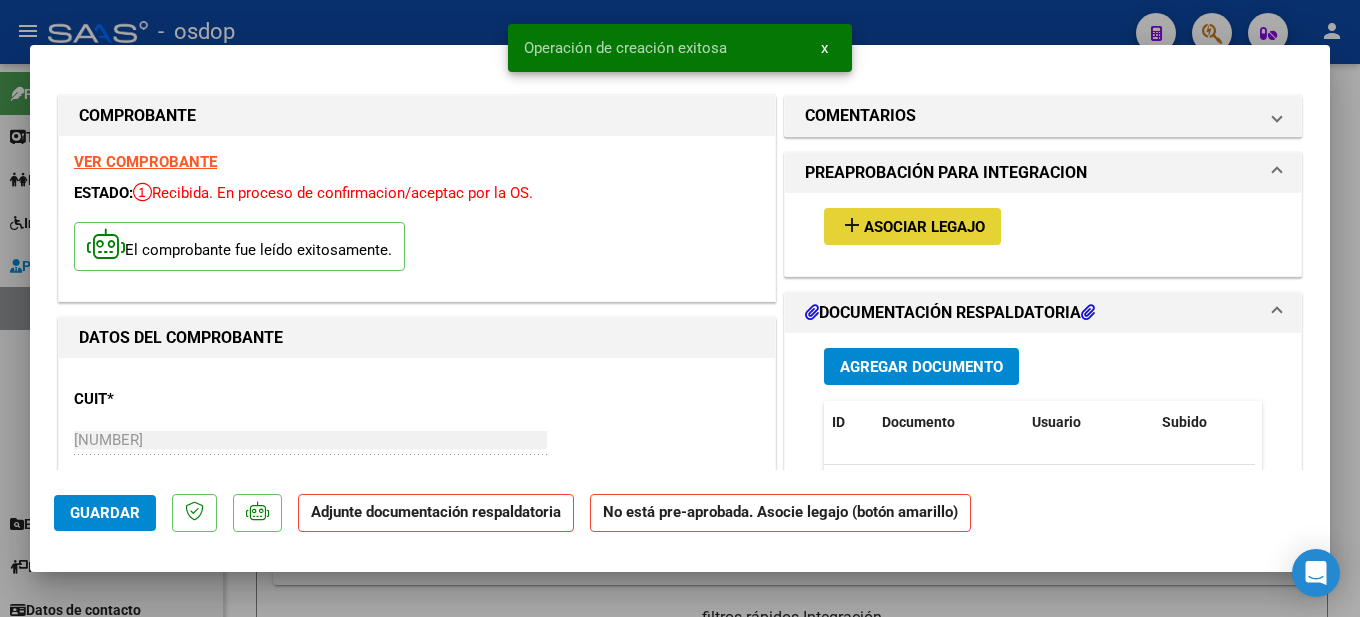 click on "Asociar Legajo" at bounding box center (924, 227) 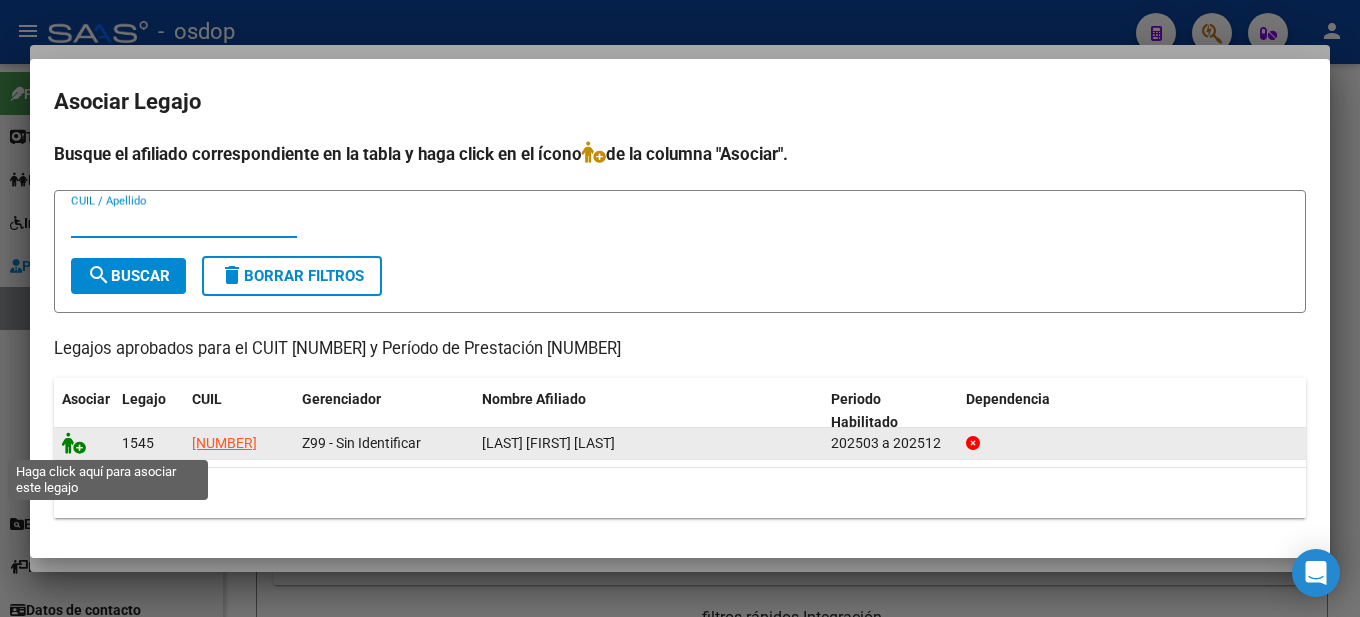 click 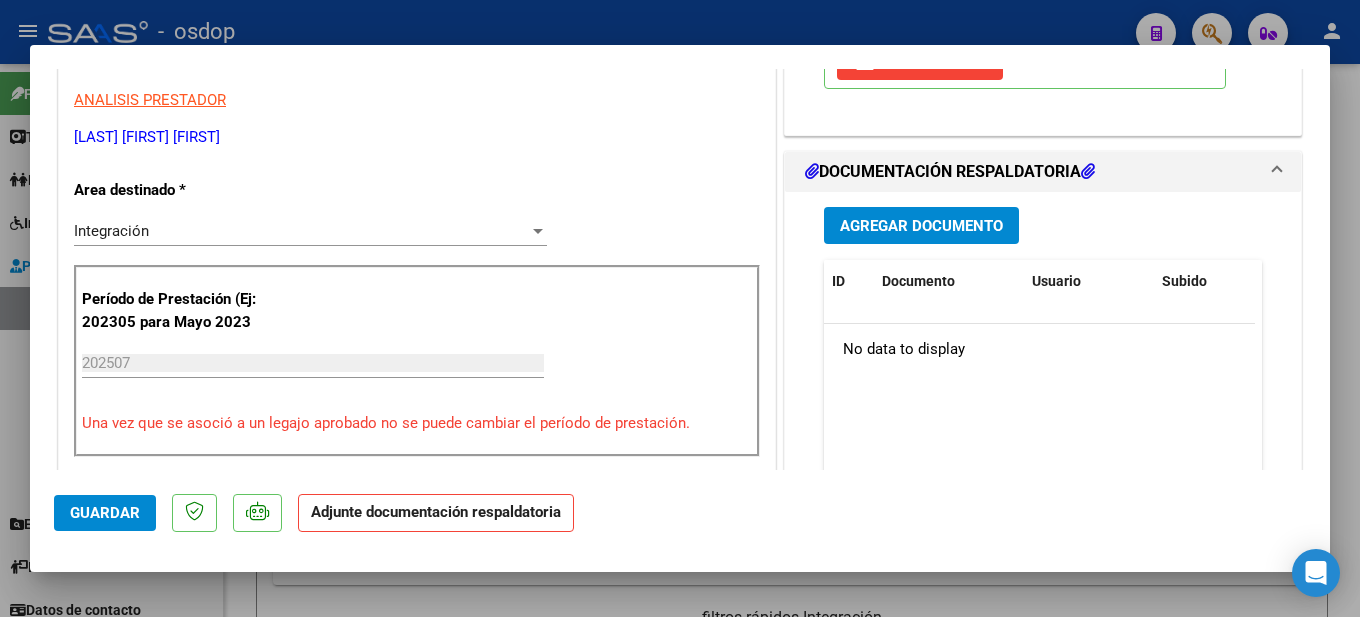 scroll, scrollTop: 500, scrollLeft: 0, axis: vertical 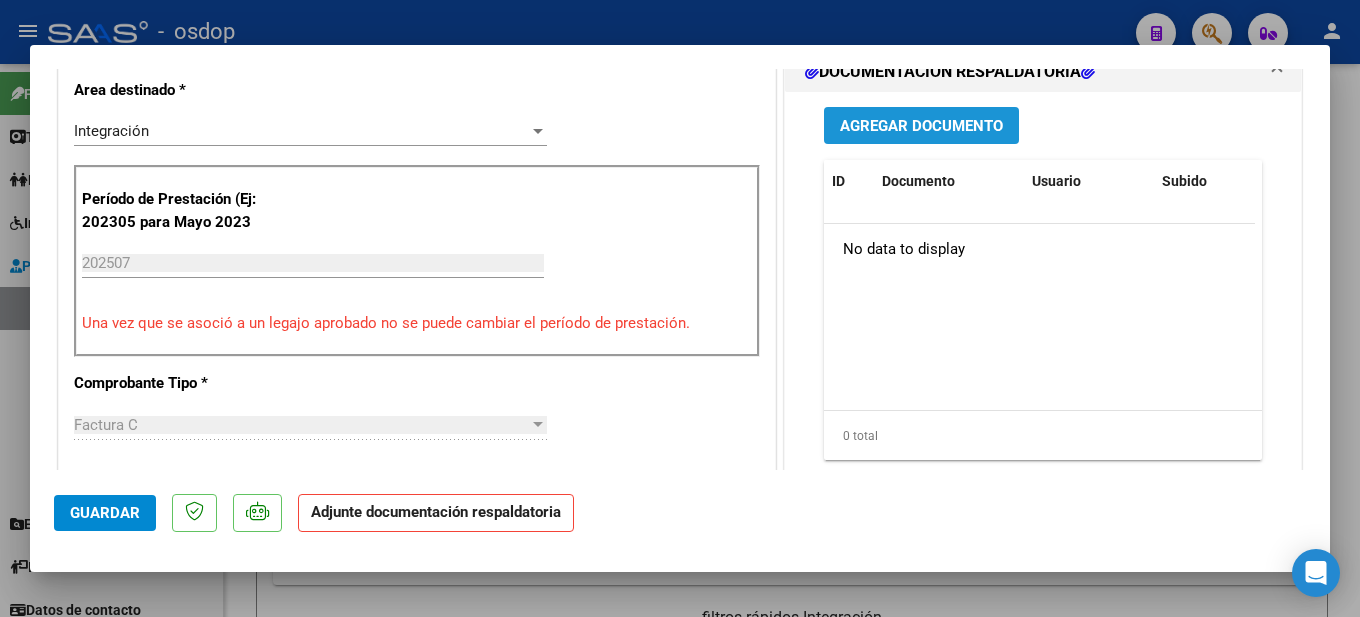 click on "Agregar Documento" at bounding box center [921, 125] 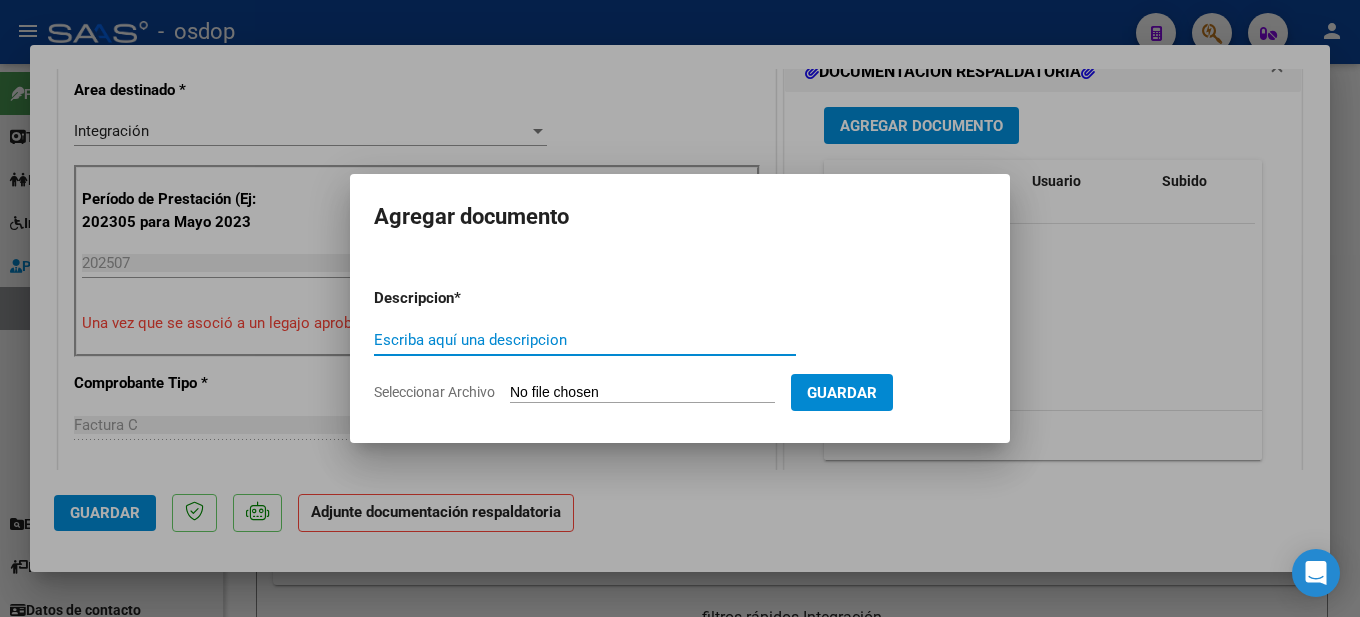 click on "Escriba aquí una descripcion" at bounding box center [585, 340] 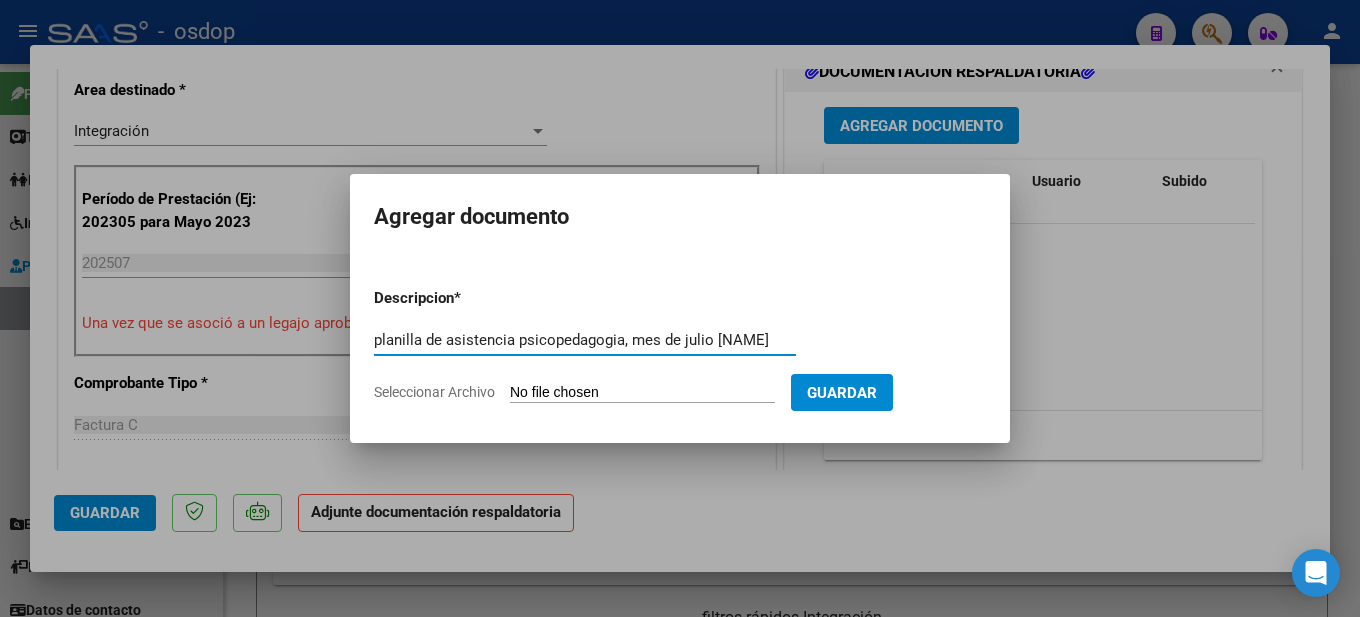 scroll, scrollTop: 0, scrollLeft: 30, axis: horizontal 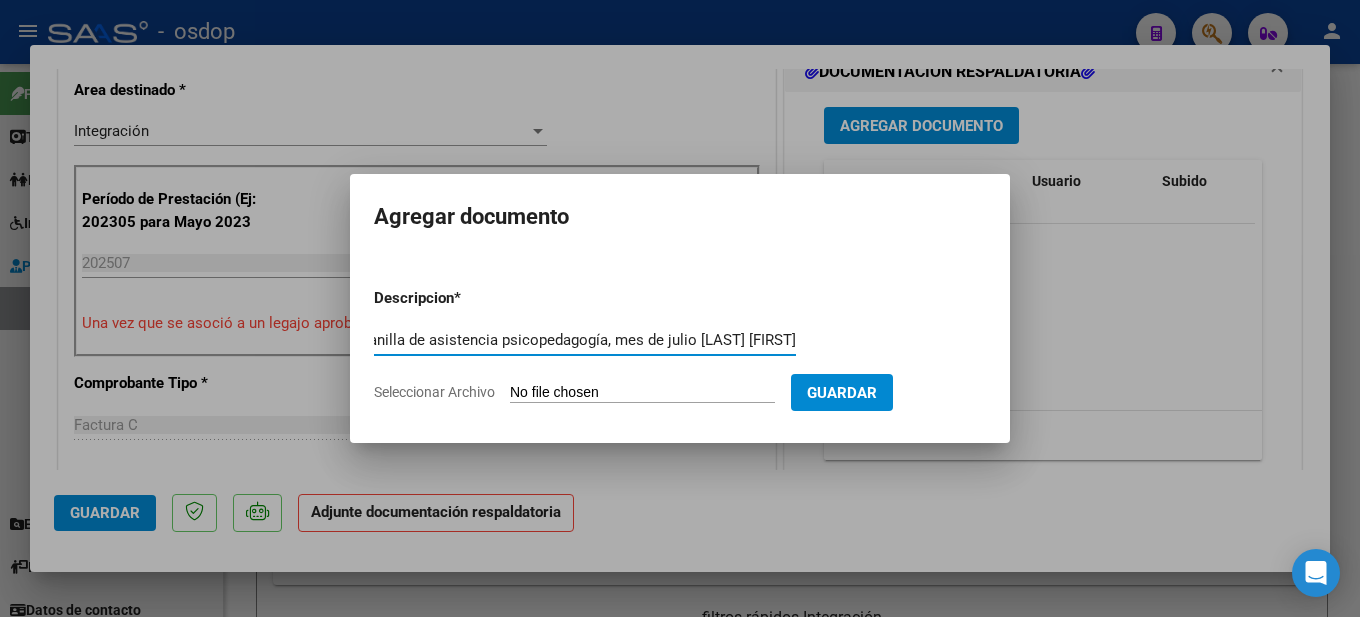 type on "planilla de asistencia psicopedagogía, mes de julio [LAST] [FIRST]" 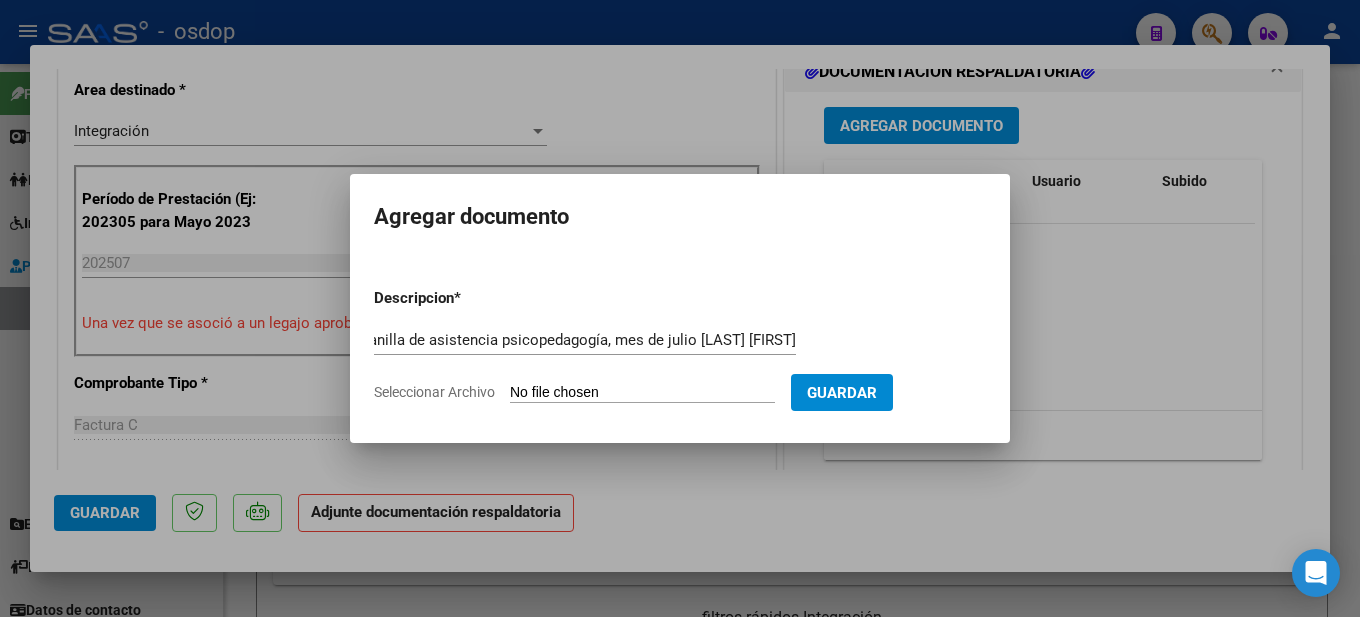 scroll, scrollTop: 0, scrollLeft: 0, axis: both 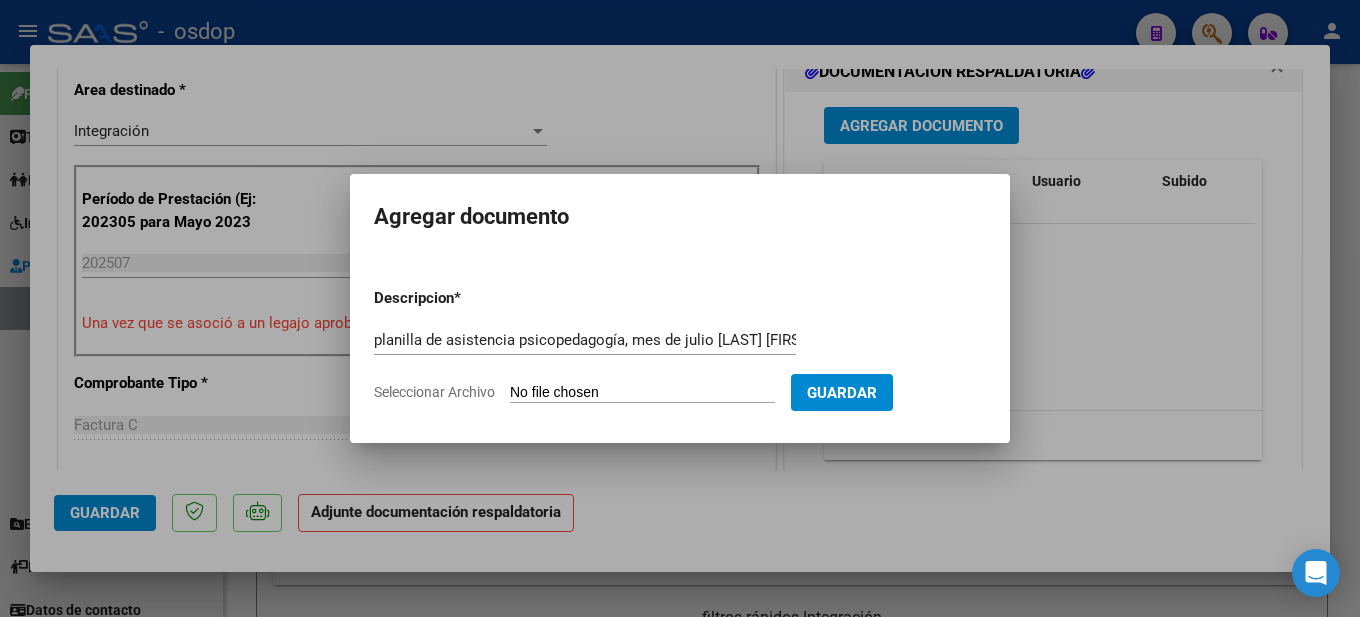 click on "Seleccionar Archivo" at bounding box center [642, 393] 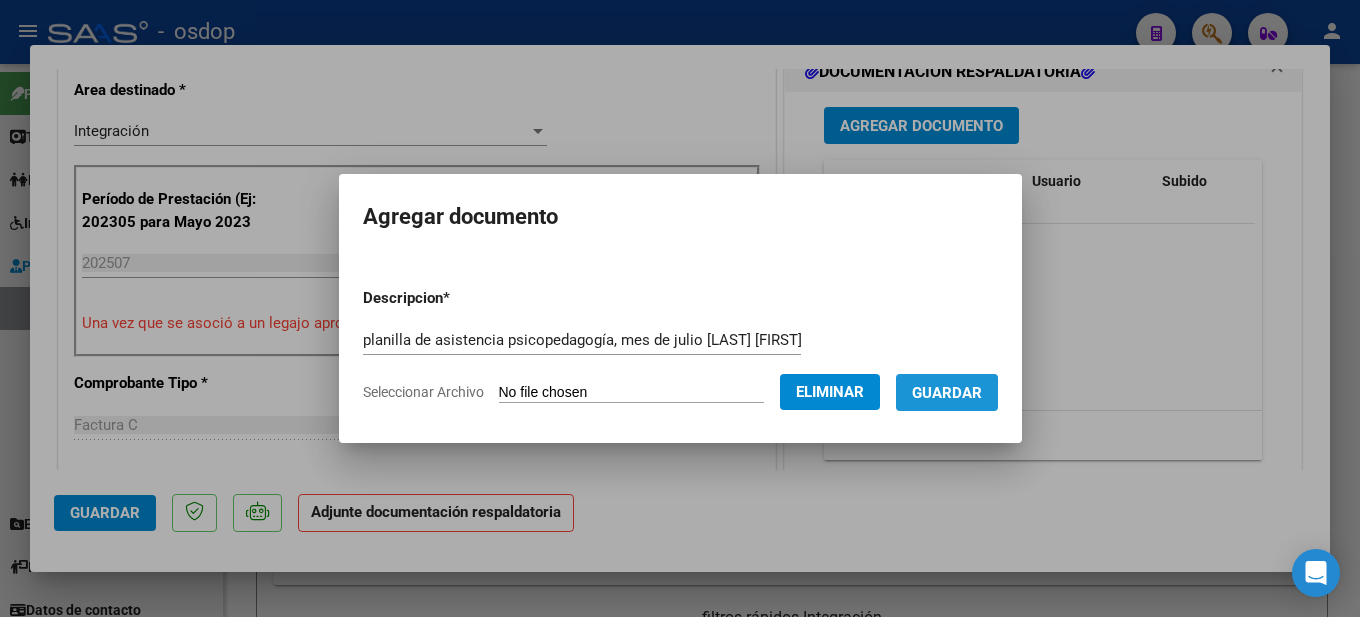click on "Guardar" at bounding box center (947, 393) 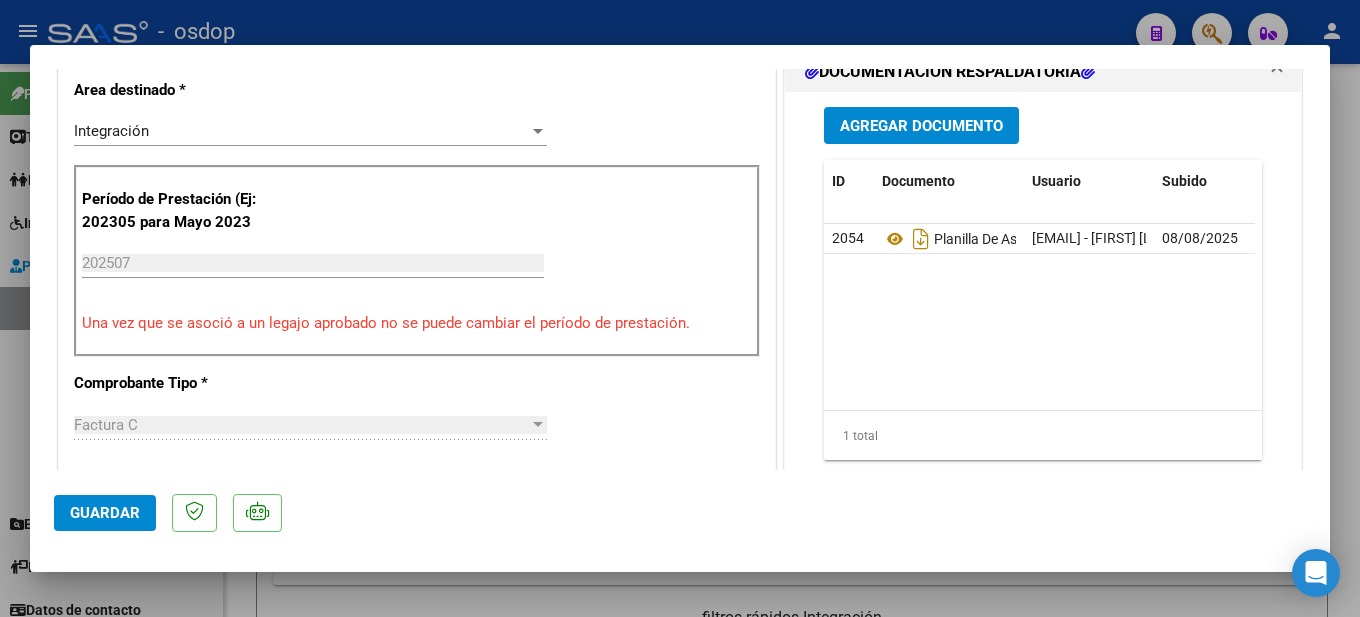 click at bounding box center (680, 308) 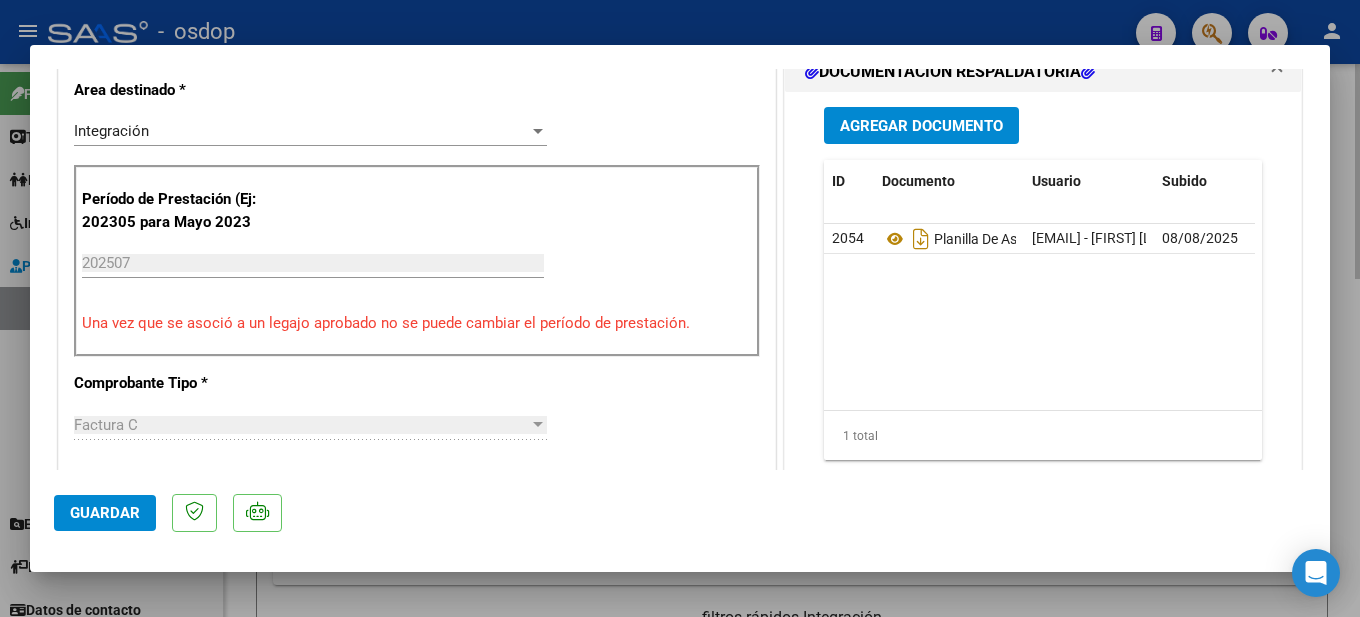 type 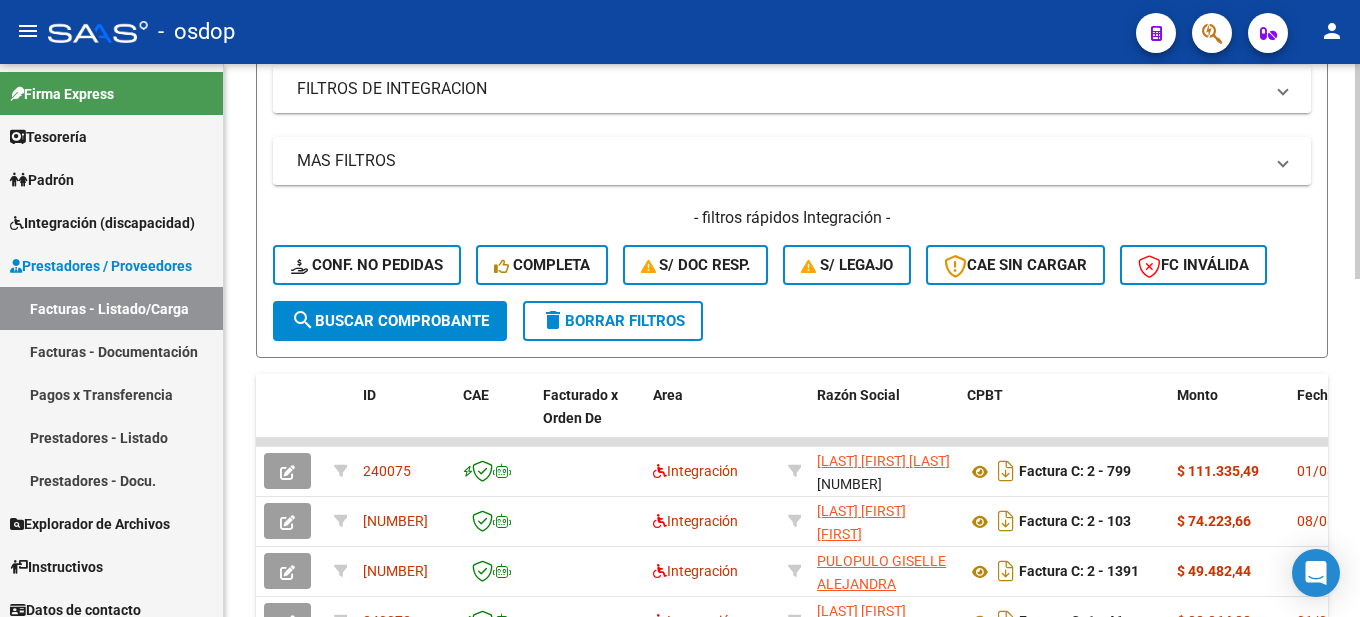 scroll, scrollTop: 0, scrollLeft: 0, axis: both 